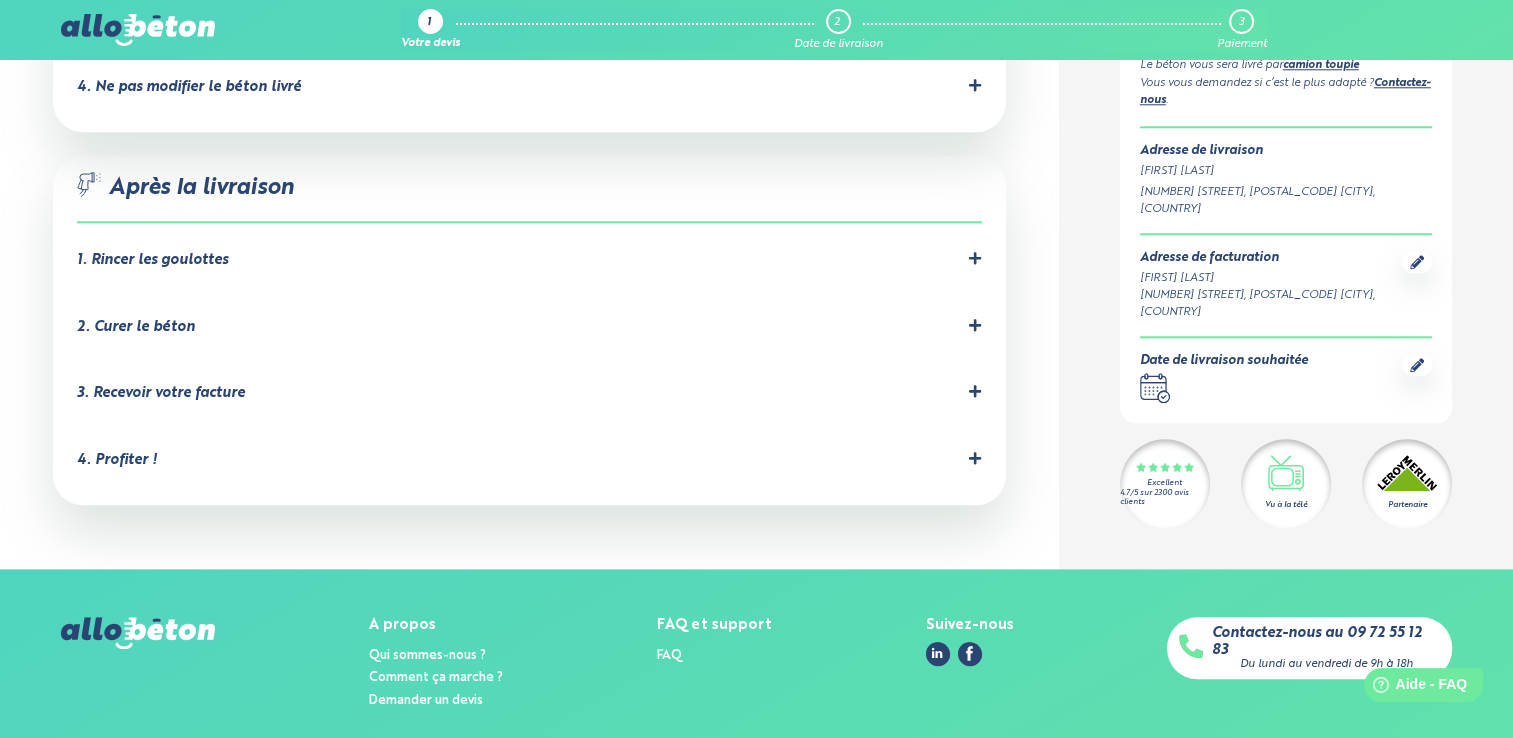 scroll, scrollTop: 0, scrollLeft: 0, axis: both 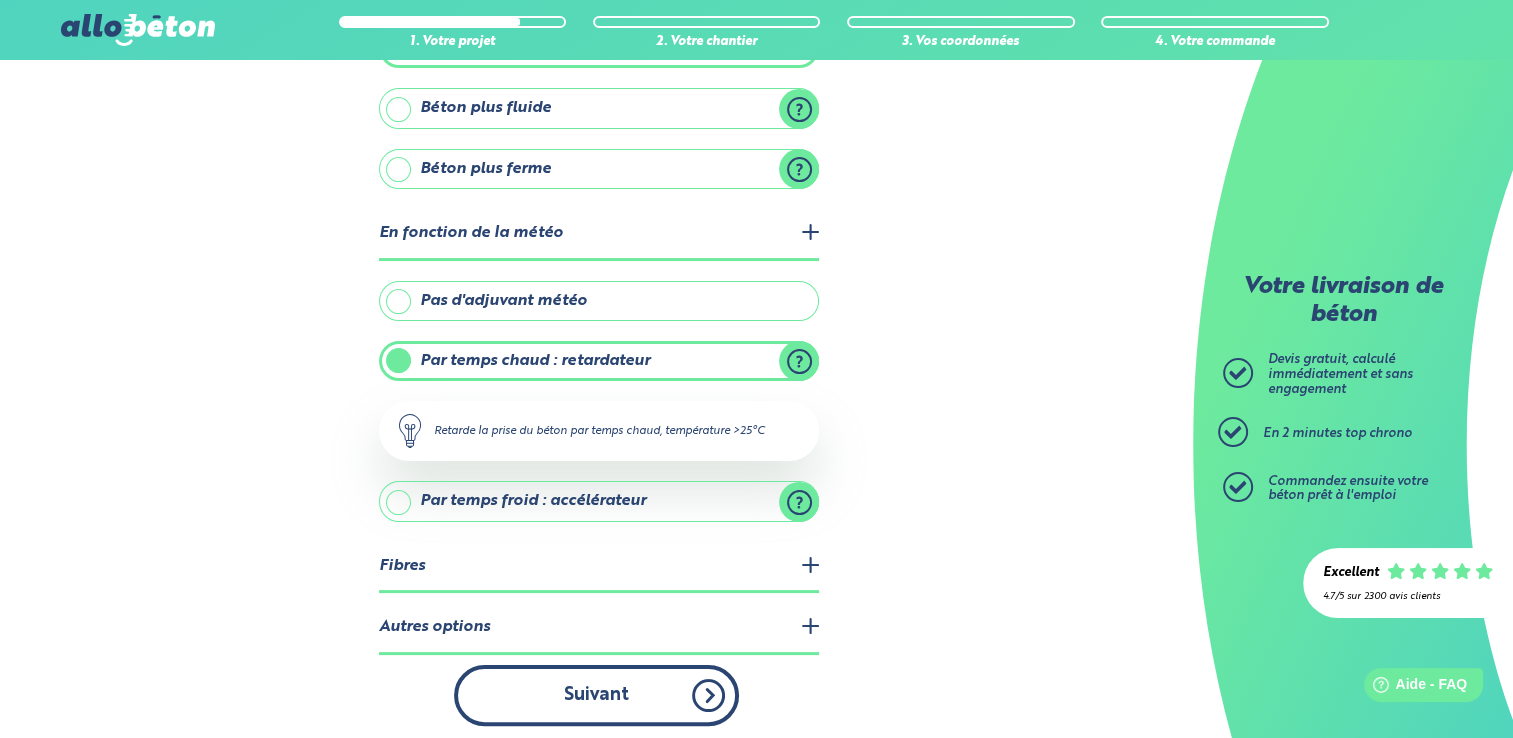 click on "Suivant" at bounding box center (596, 695) 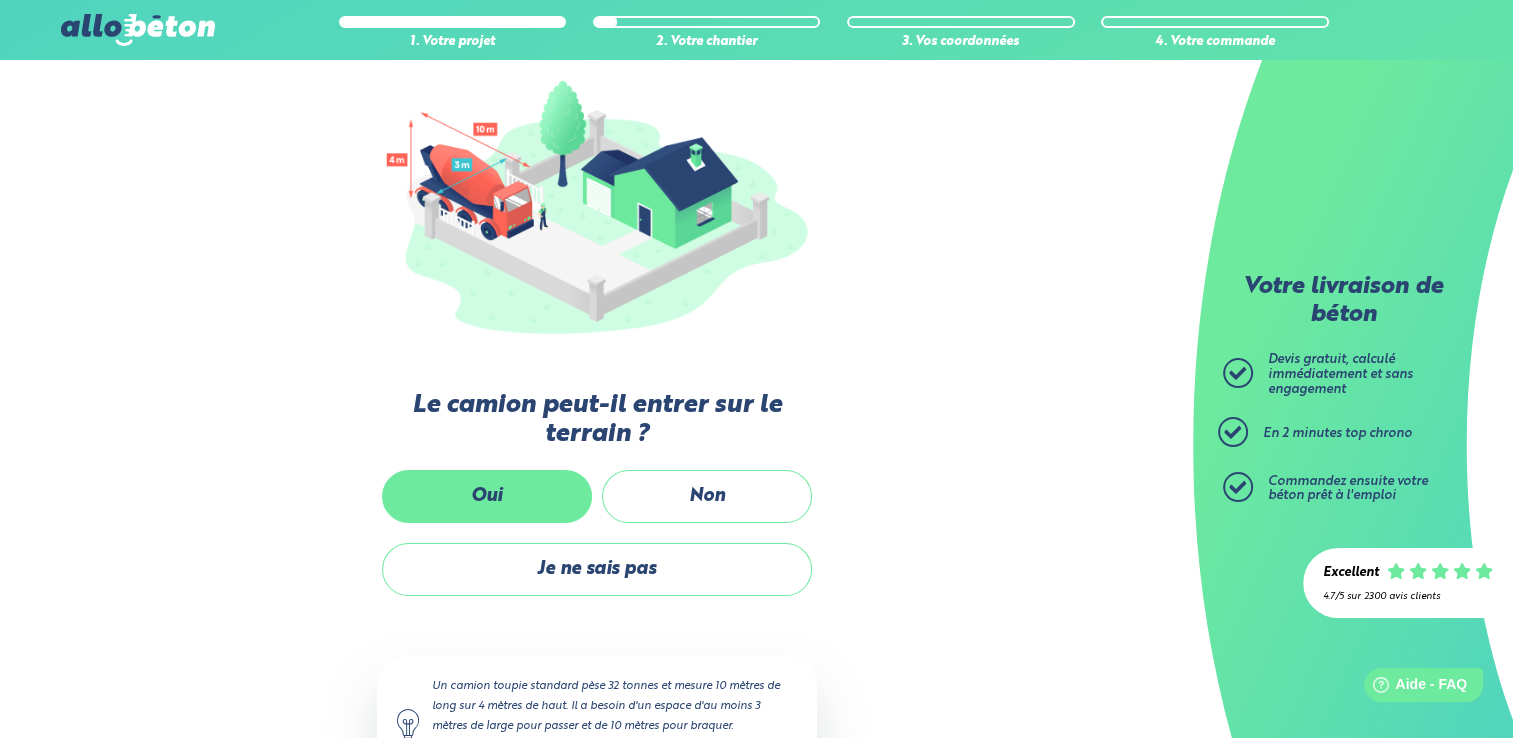 click on "Oui" at bounding box center (487, 496) 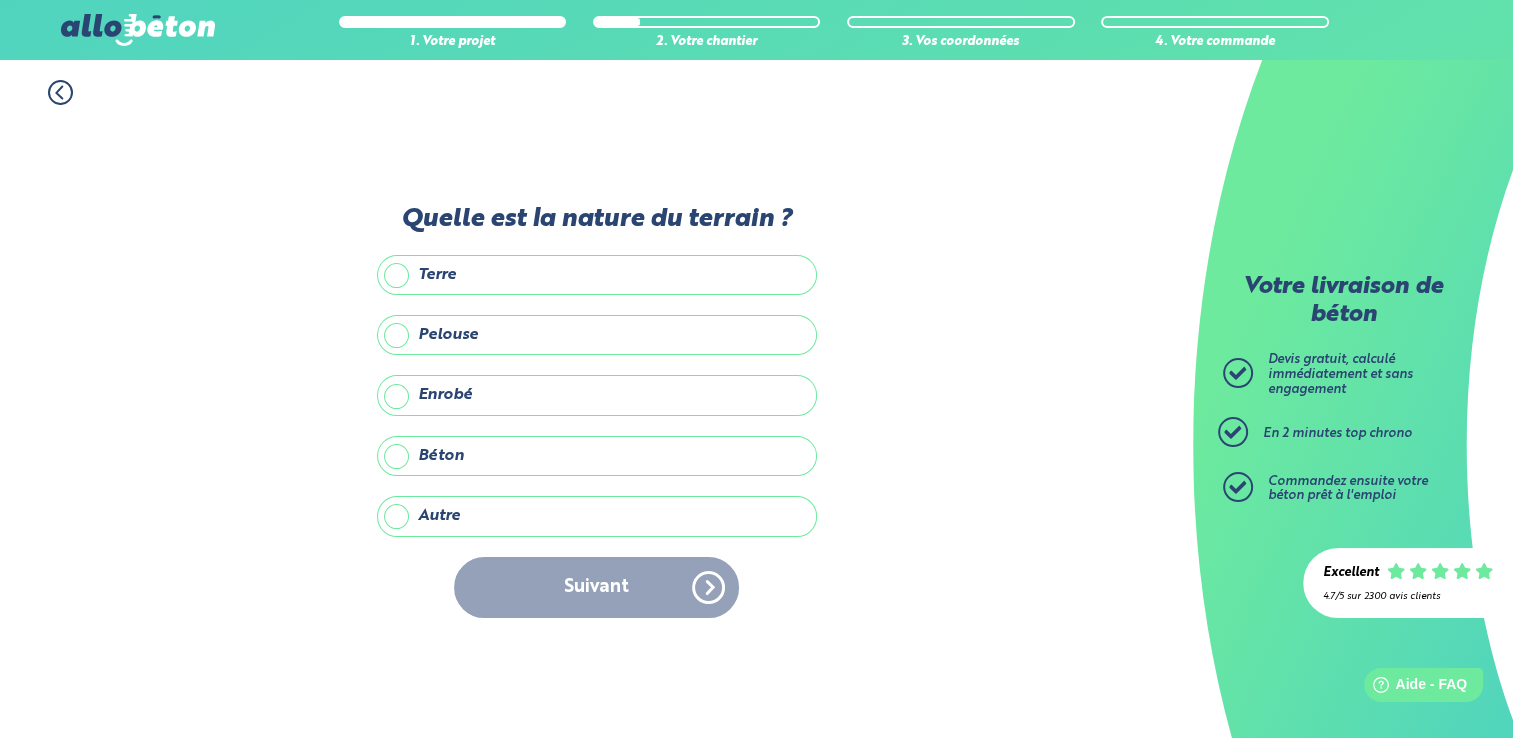 scroll, scrollTop: 0, scrollLeft: 0, axis: both 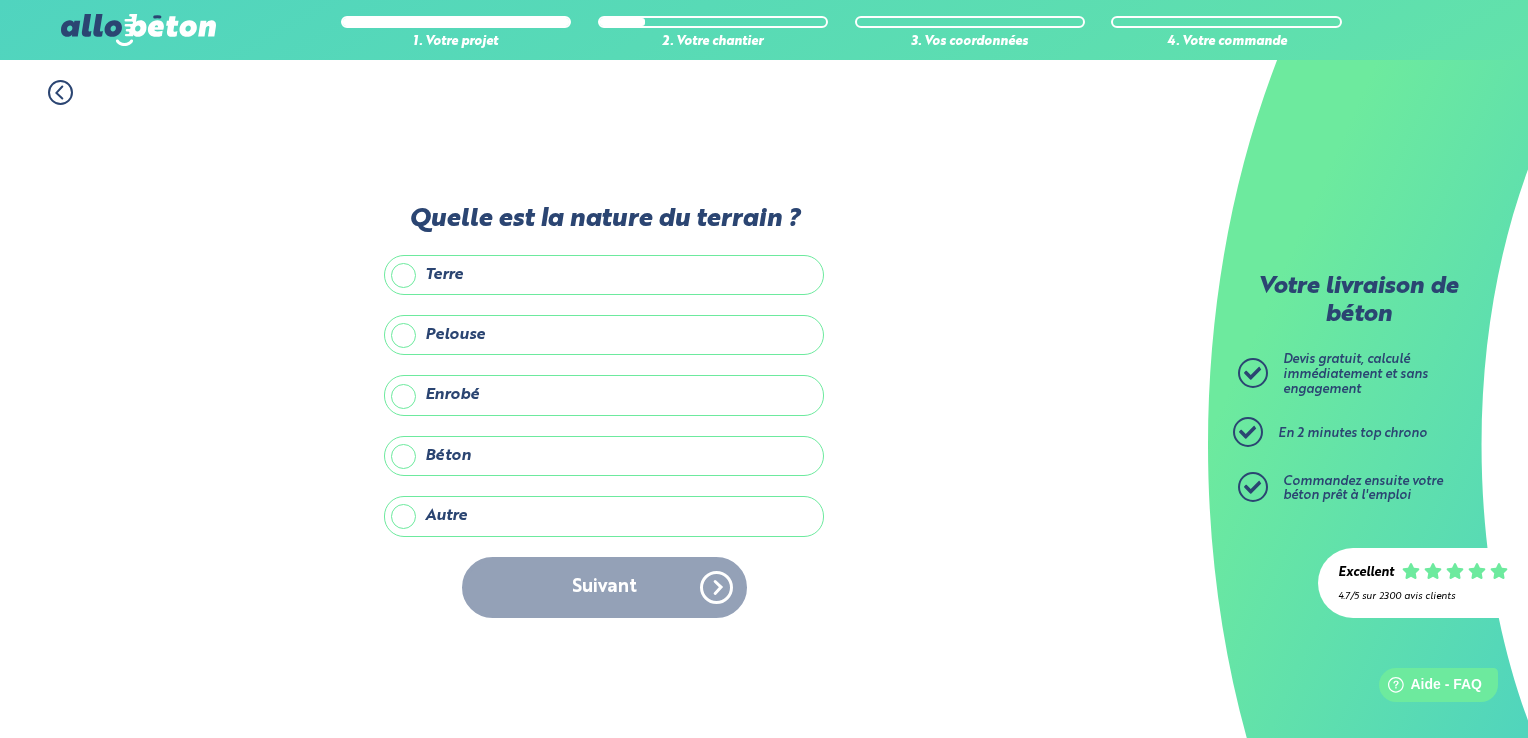 click on "Terre" at bounding box center [604, 275] 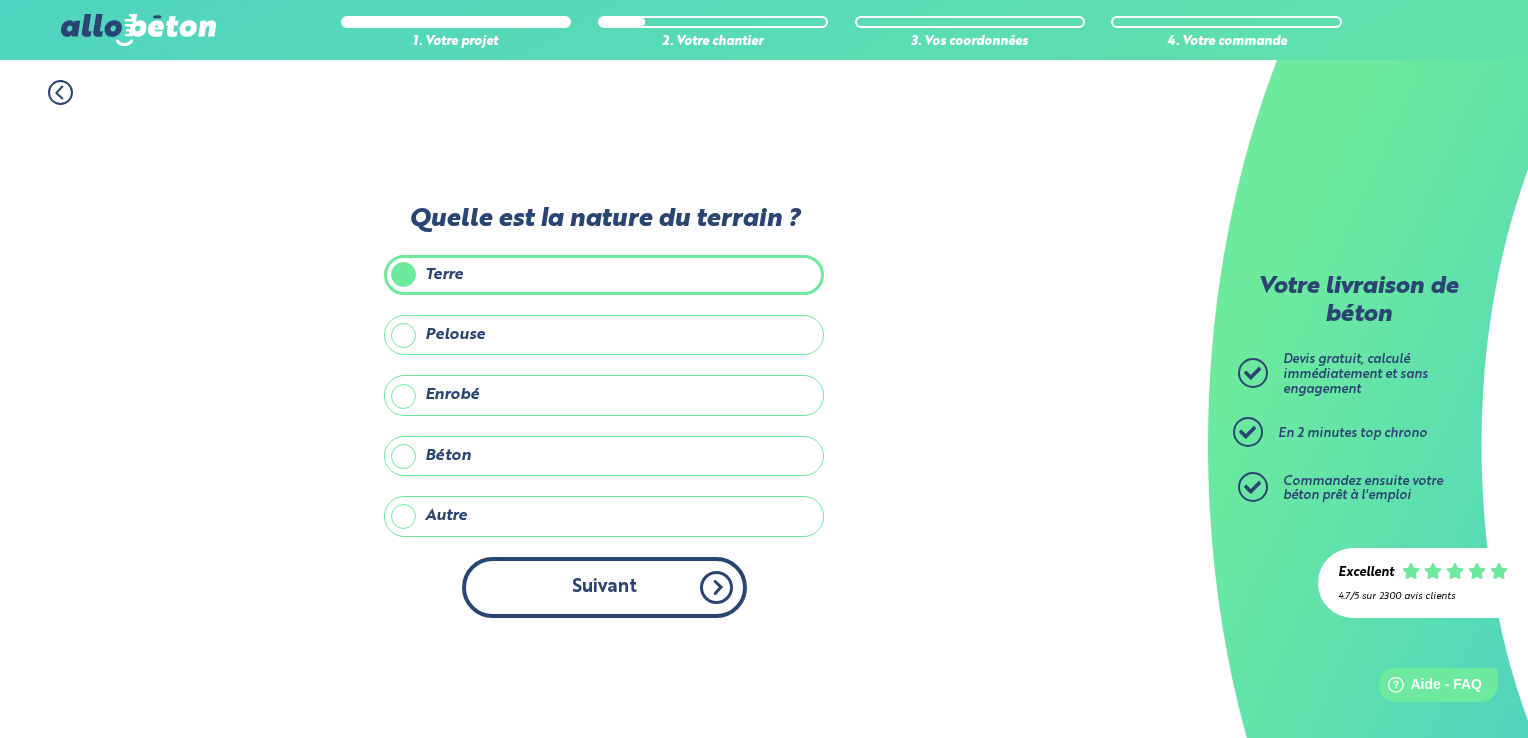 click on "Suivant" at bounding box center [604, 587] 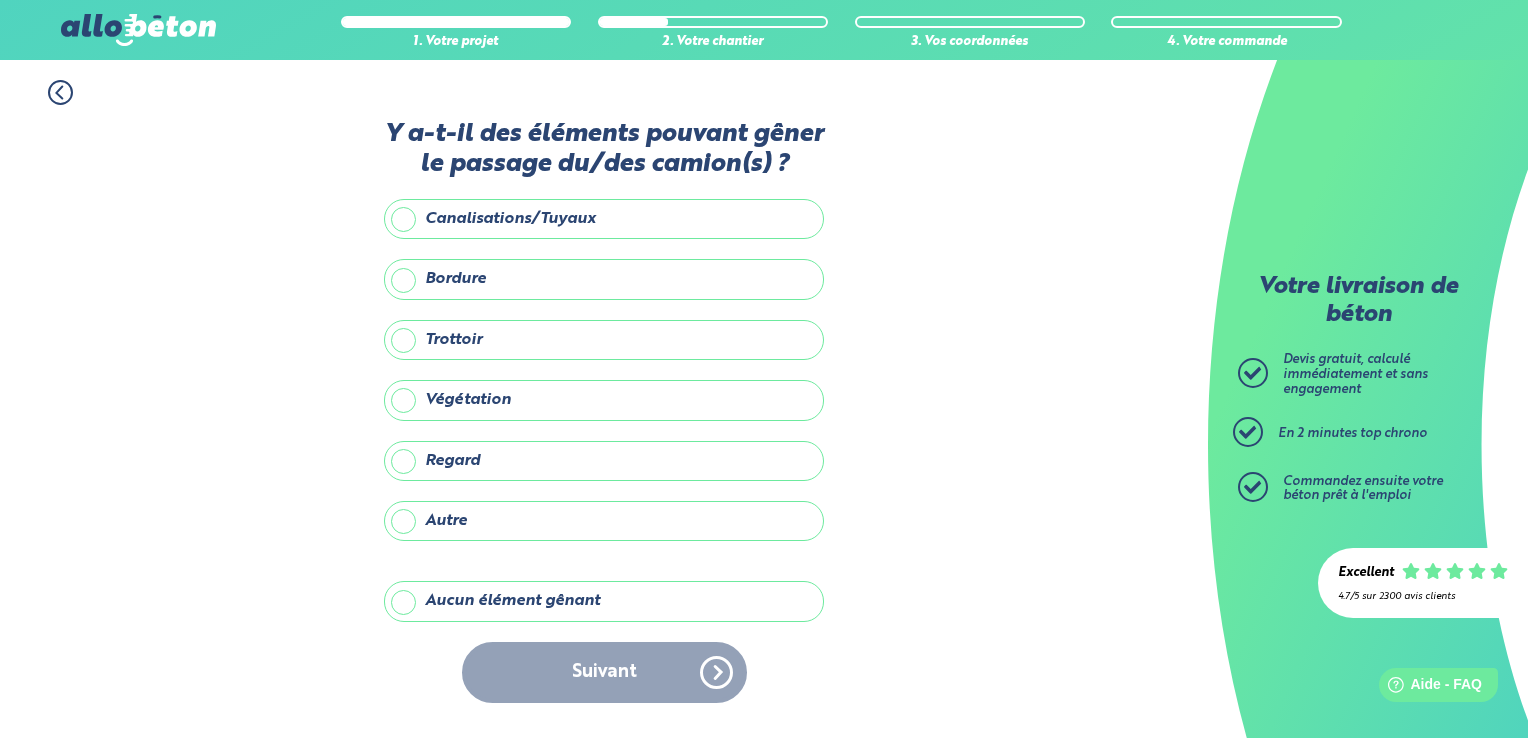 click on "Trottoir" at bounding box center (604, 340) 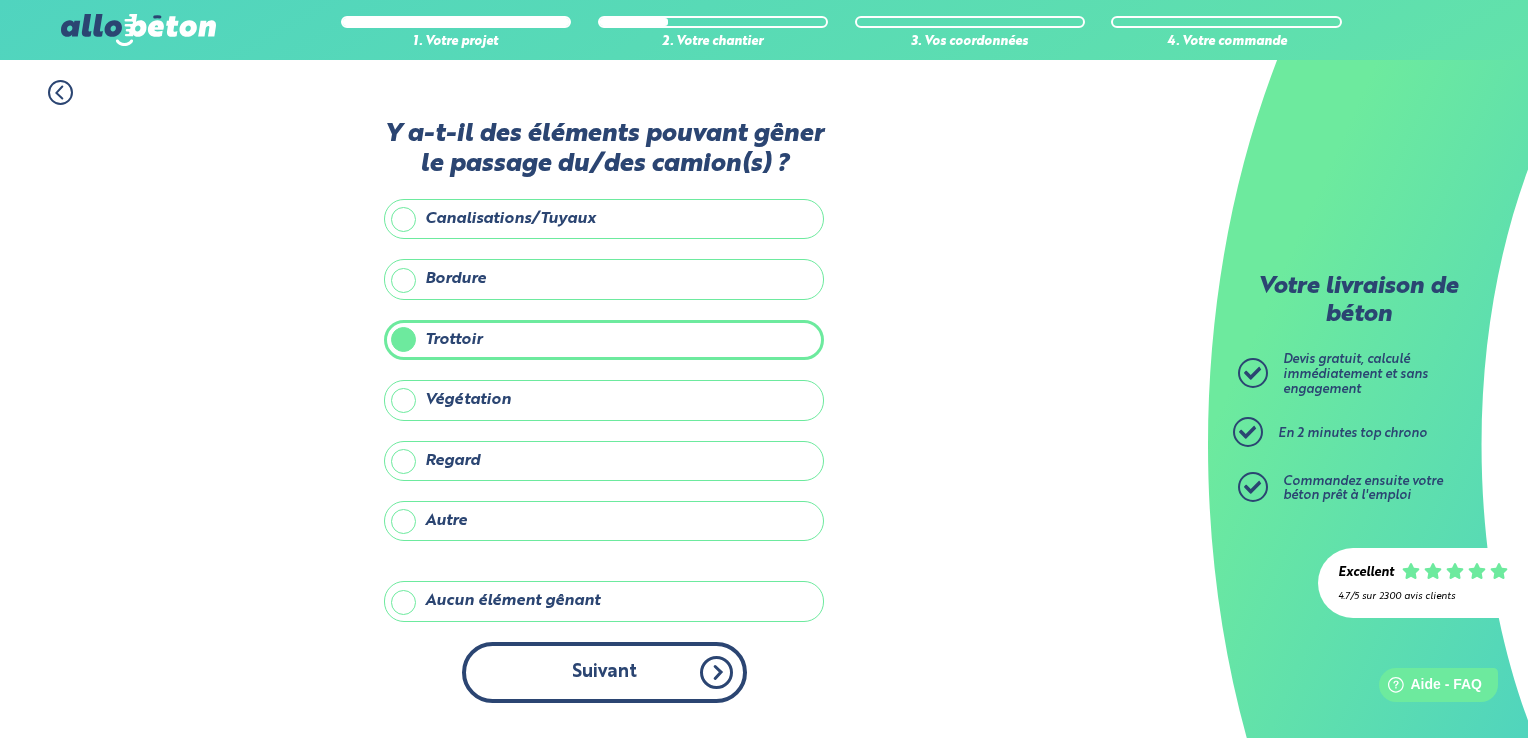 click on "Suivant" at bounding box center [604, 672] 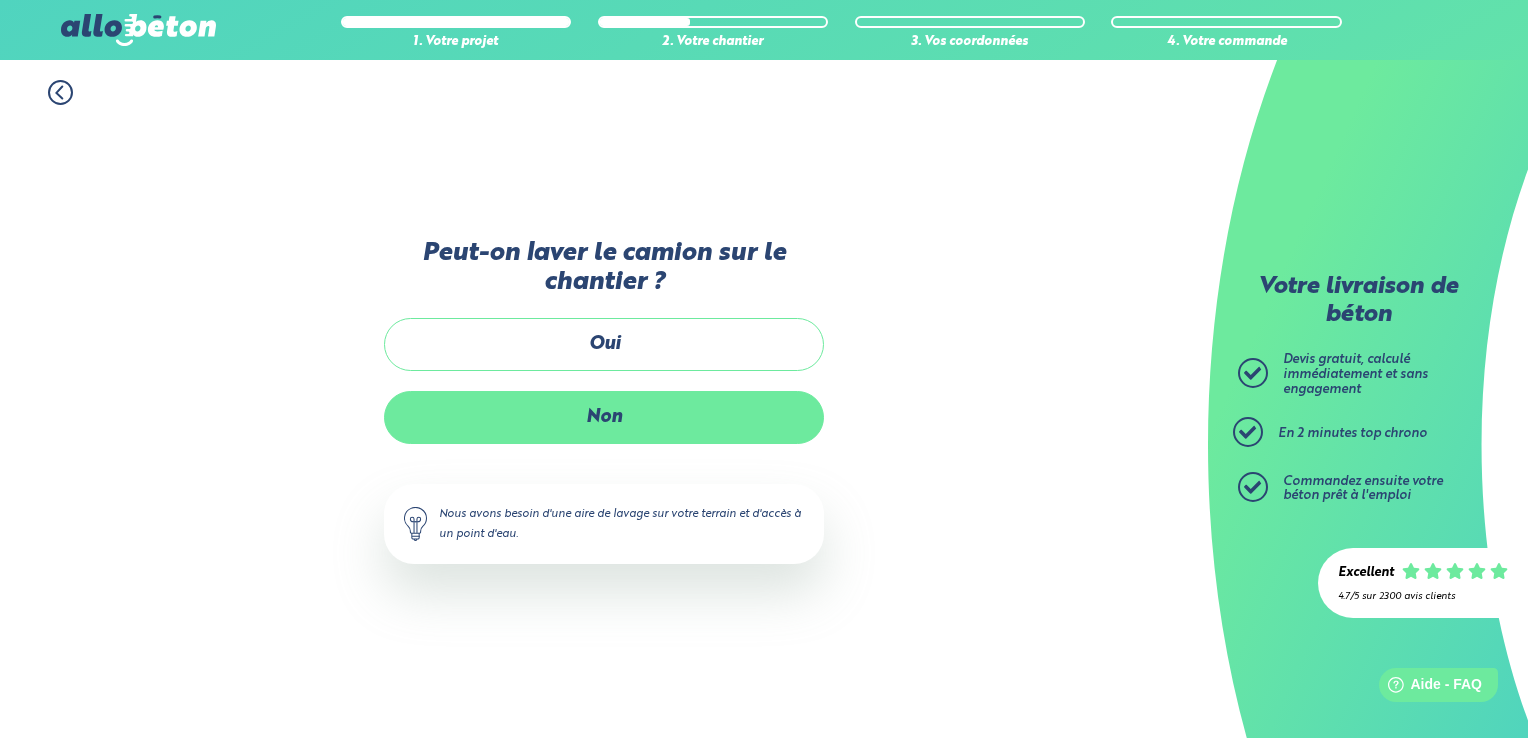 click on "Non" at bounding box center [604, 417] 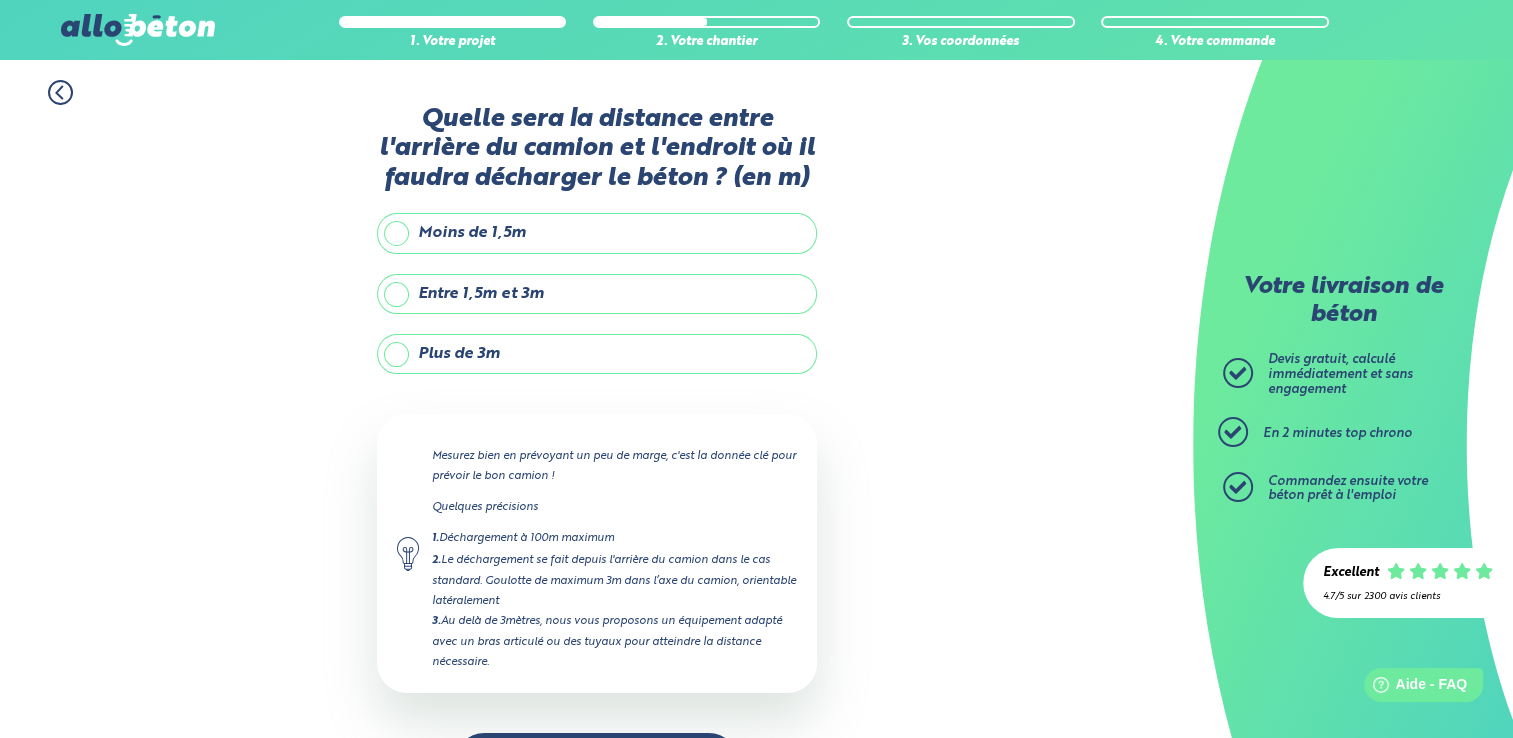 click on "Entre 1,5m et 3m" at bounding box center (597, 294) 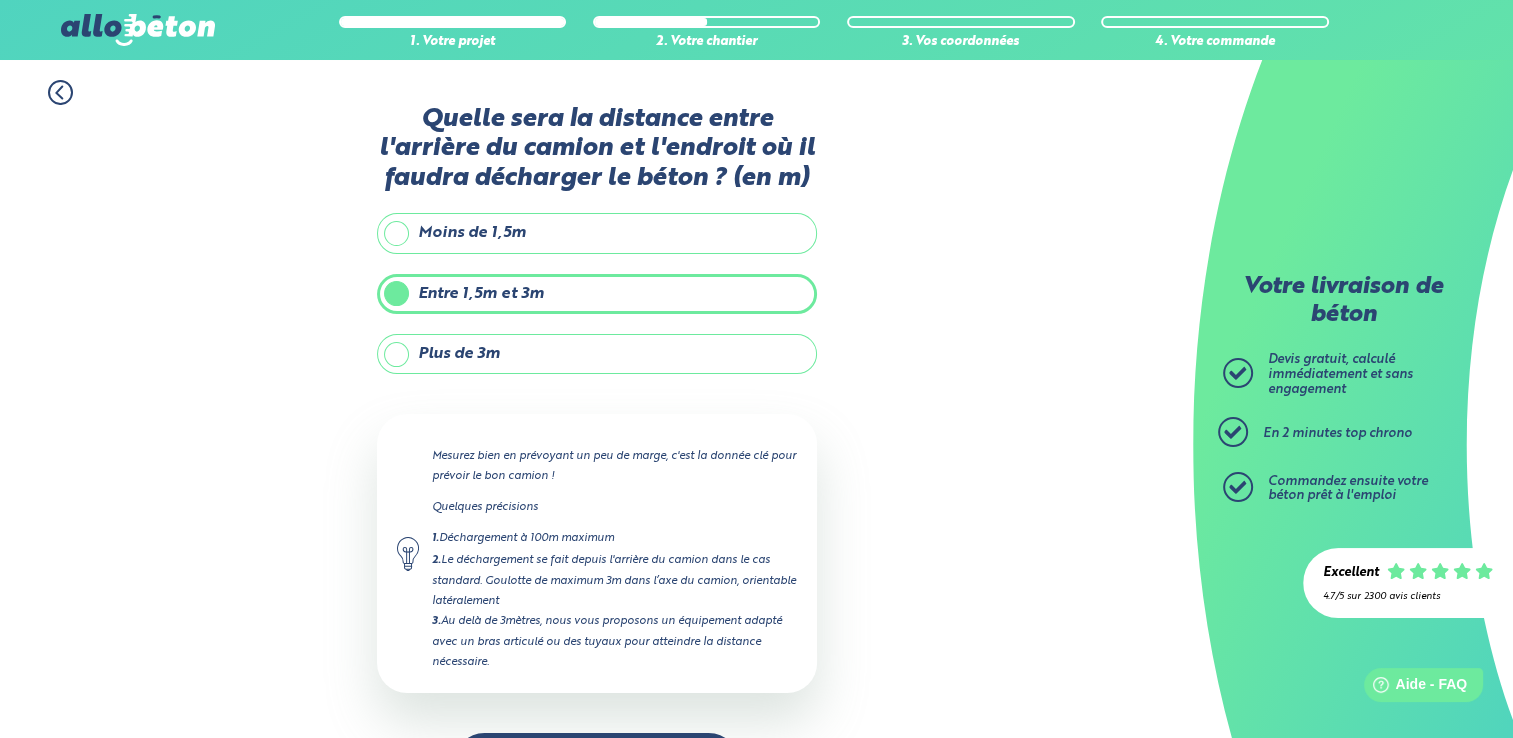 scroll, scrollTop: 70, scrollLeft: 0, axis: vertical 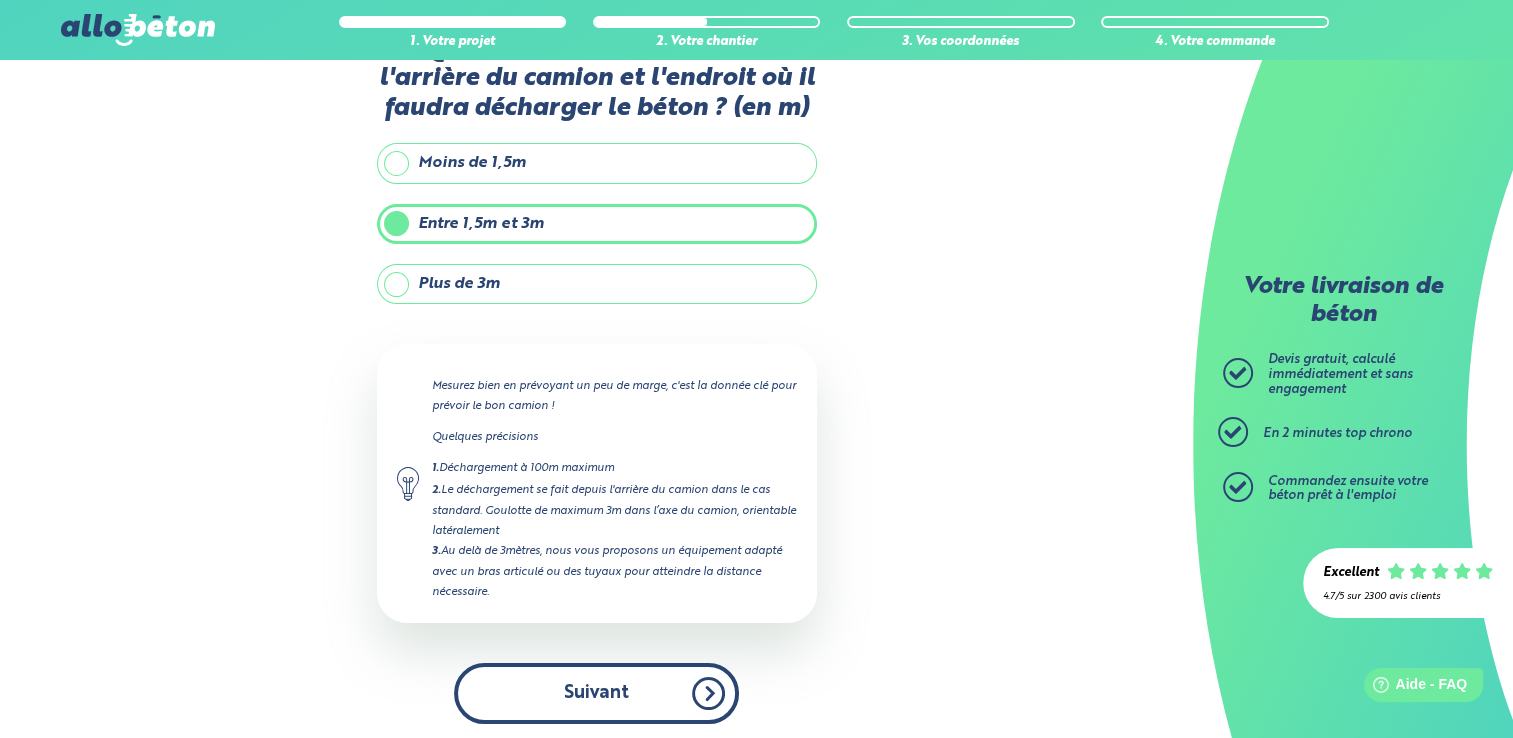 click on "Suivant" at bounding box center [596, 693] 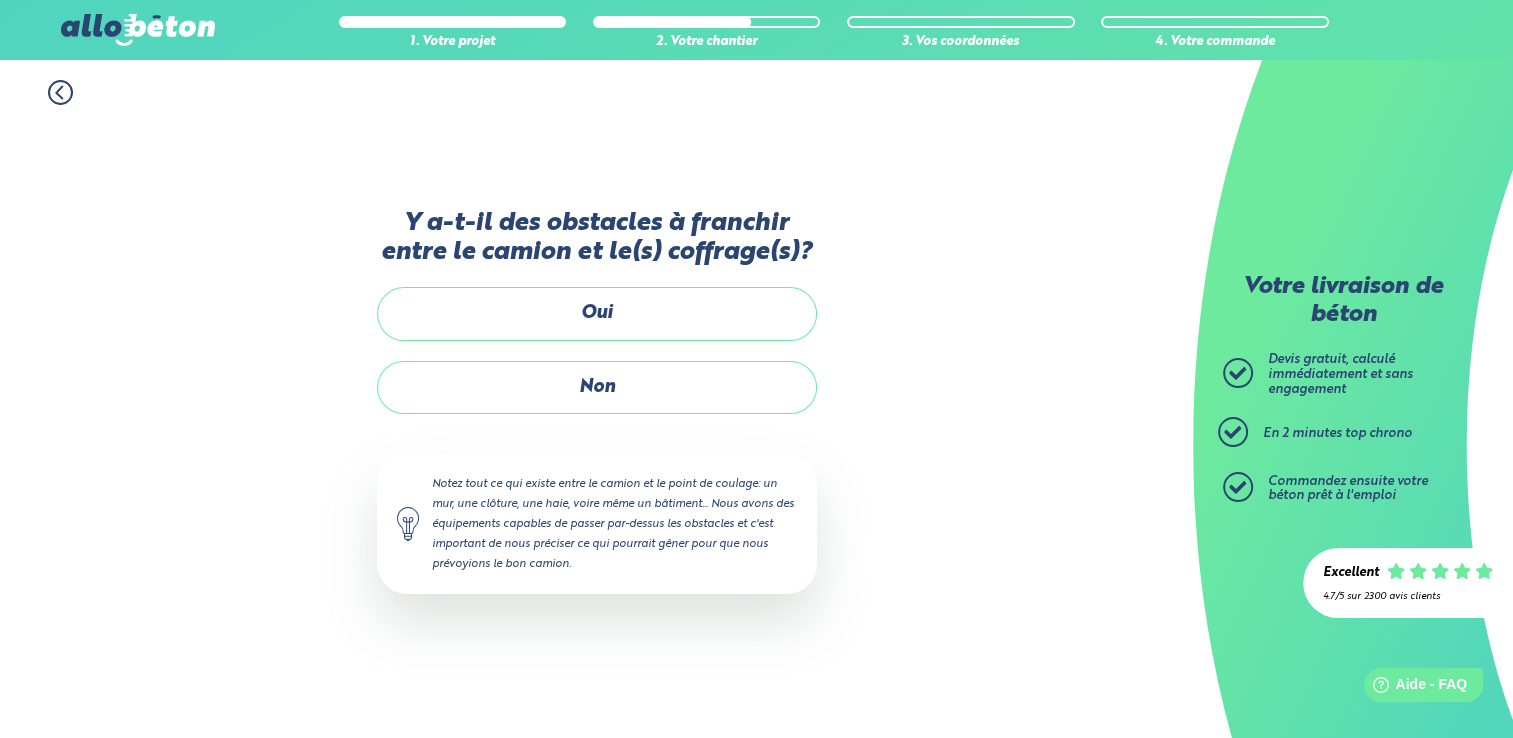 scroll, scrollTop: 0, scrollLeft: 0, axis: both 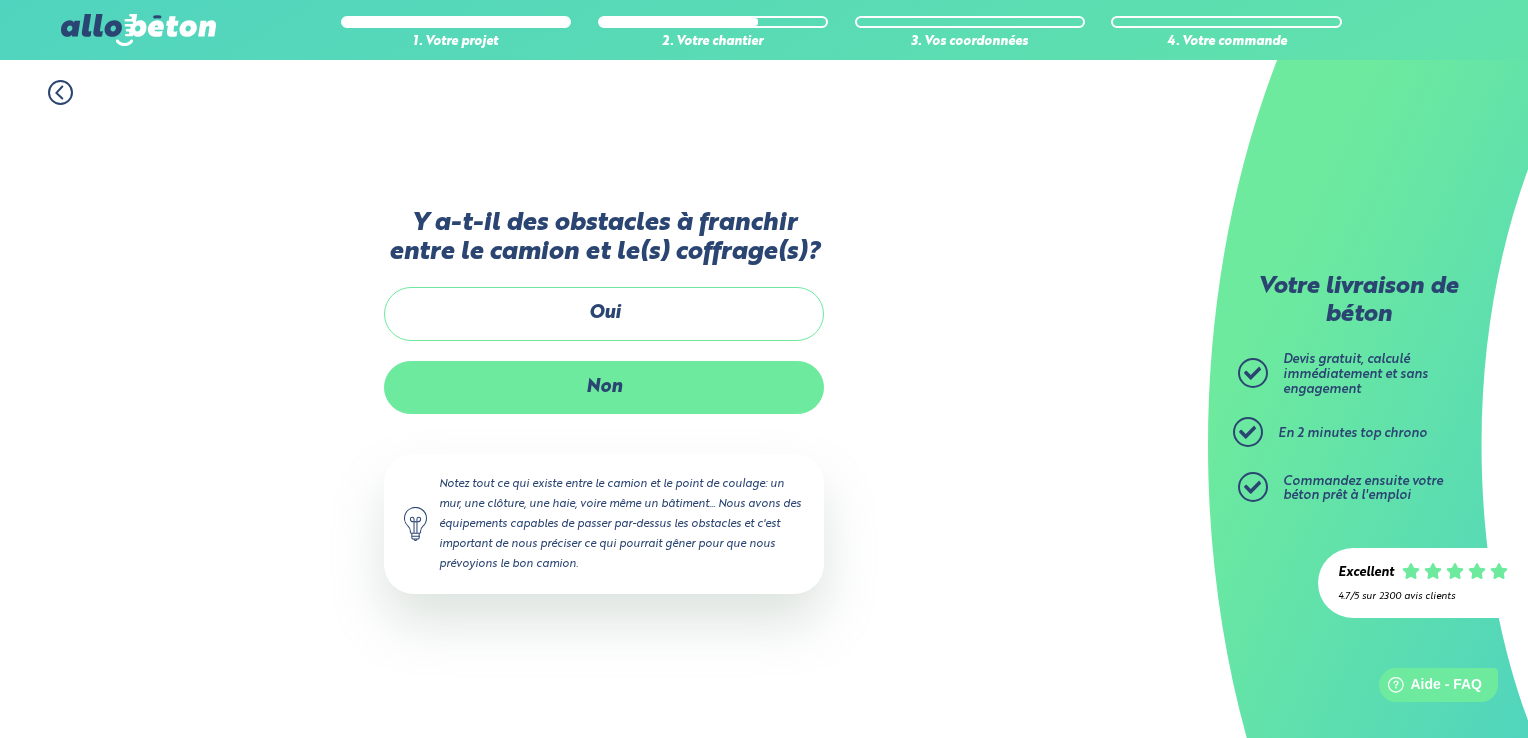 click on "Non" at bounding box center (604, 387) 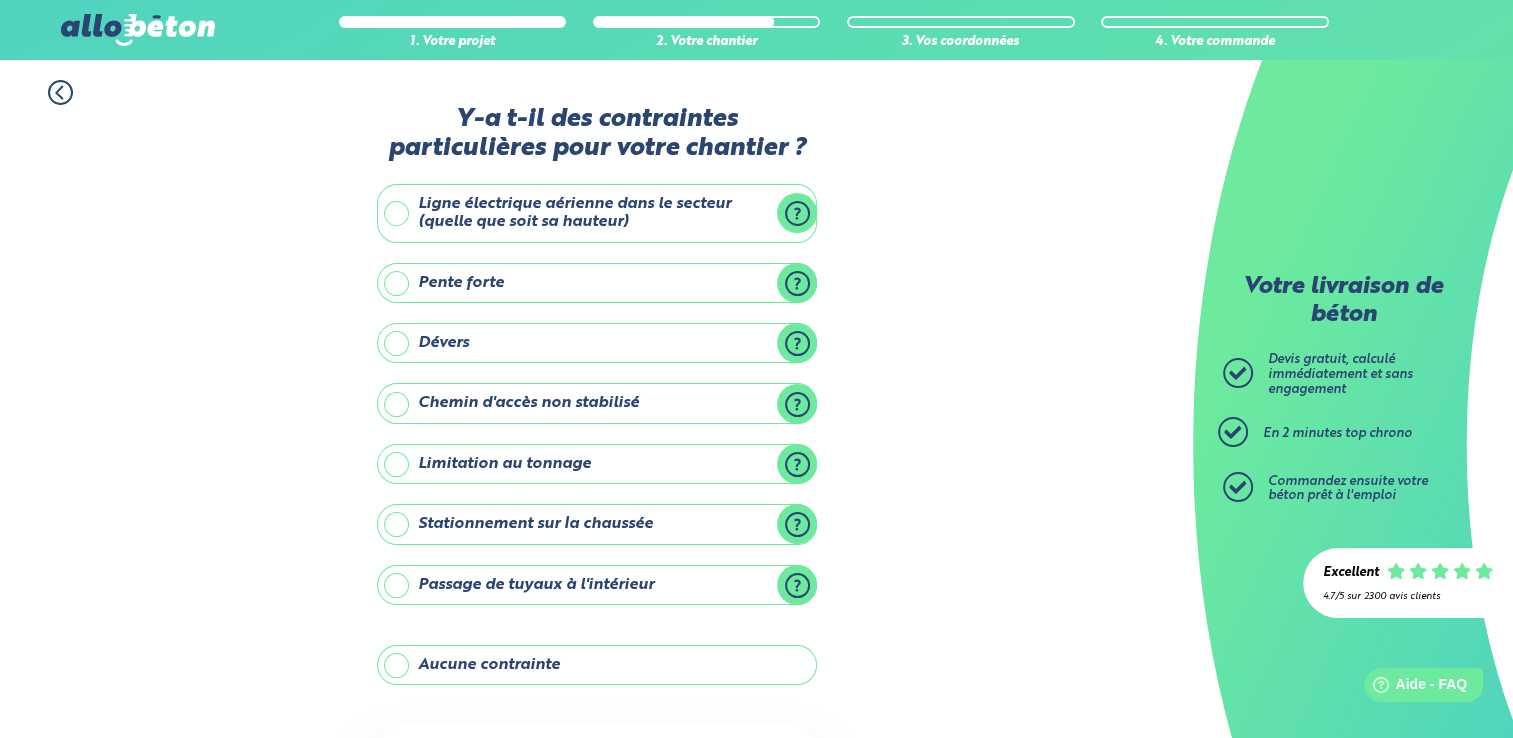 click on "Dévers" at bounding box center (597, 343) 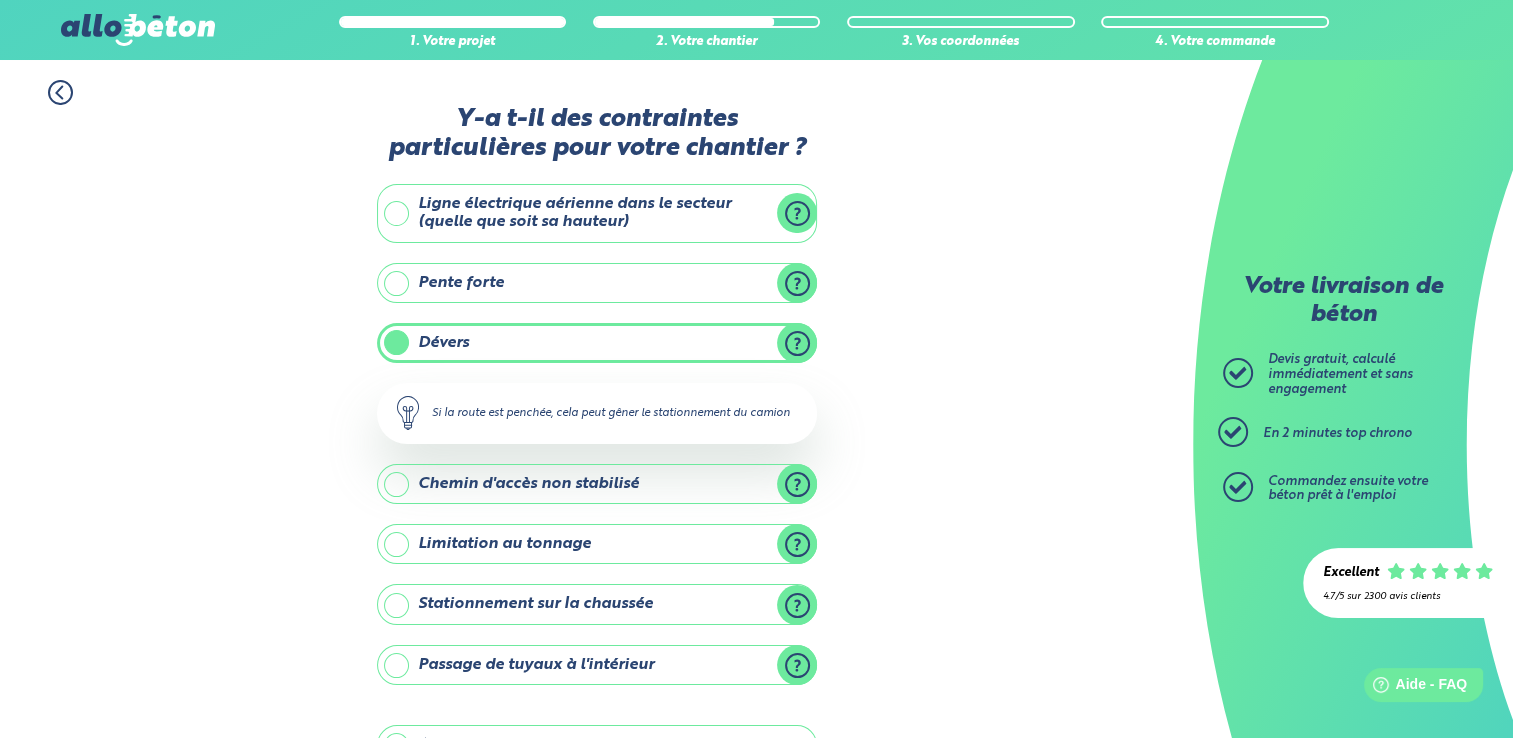 scroll, scrollTop: 264, scrollLeft: 0, axis: vertical 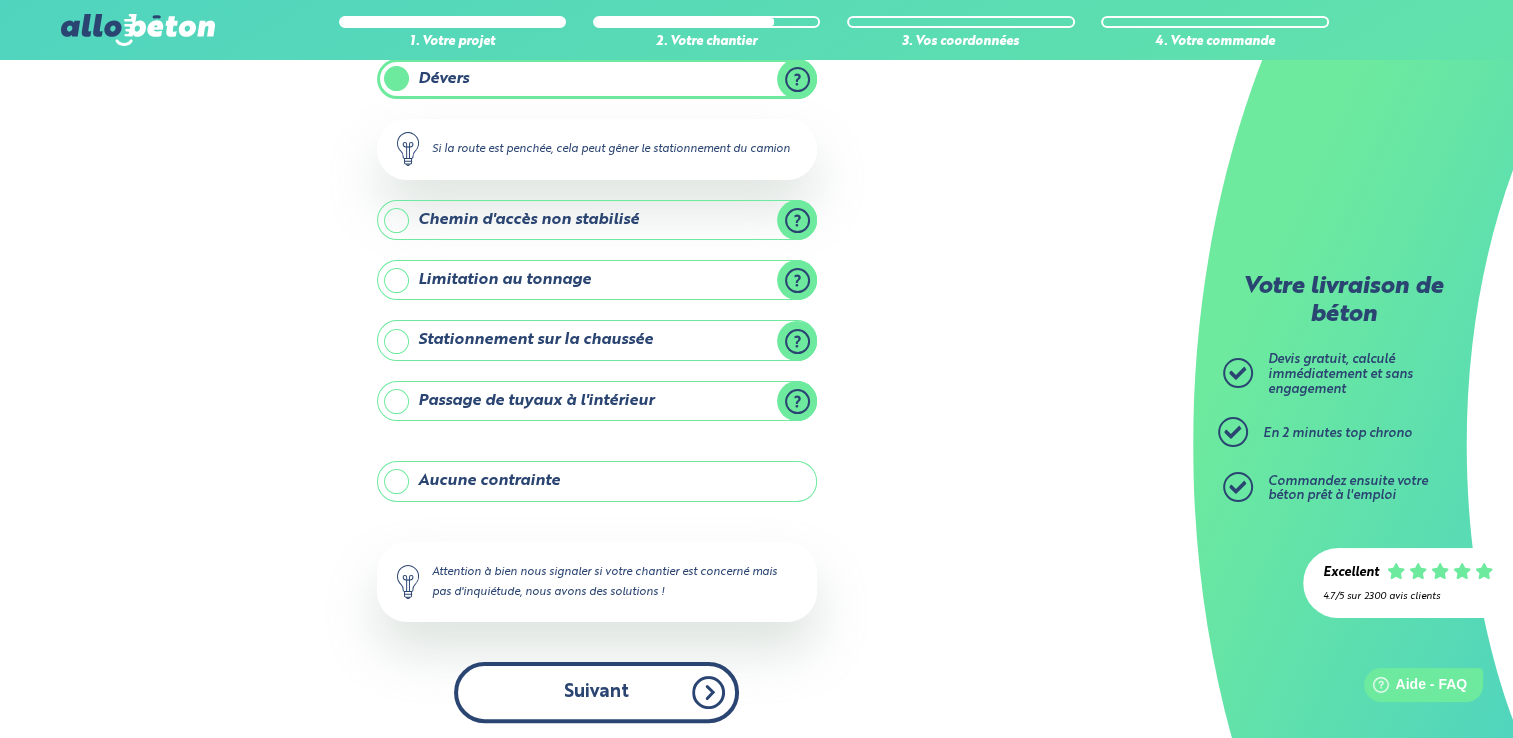 click on "Suivant" at bounding box center [596, 692] 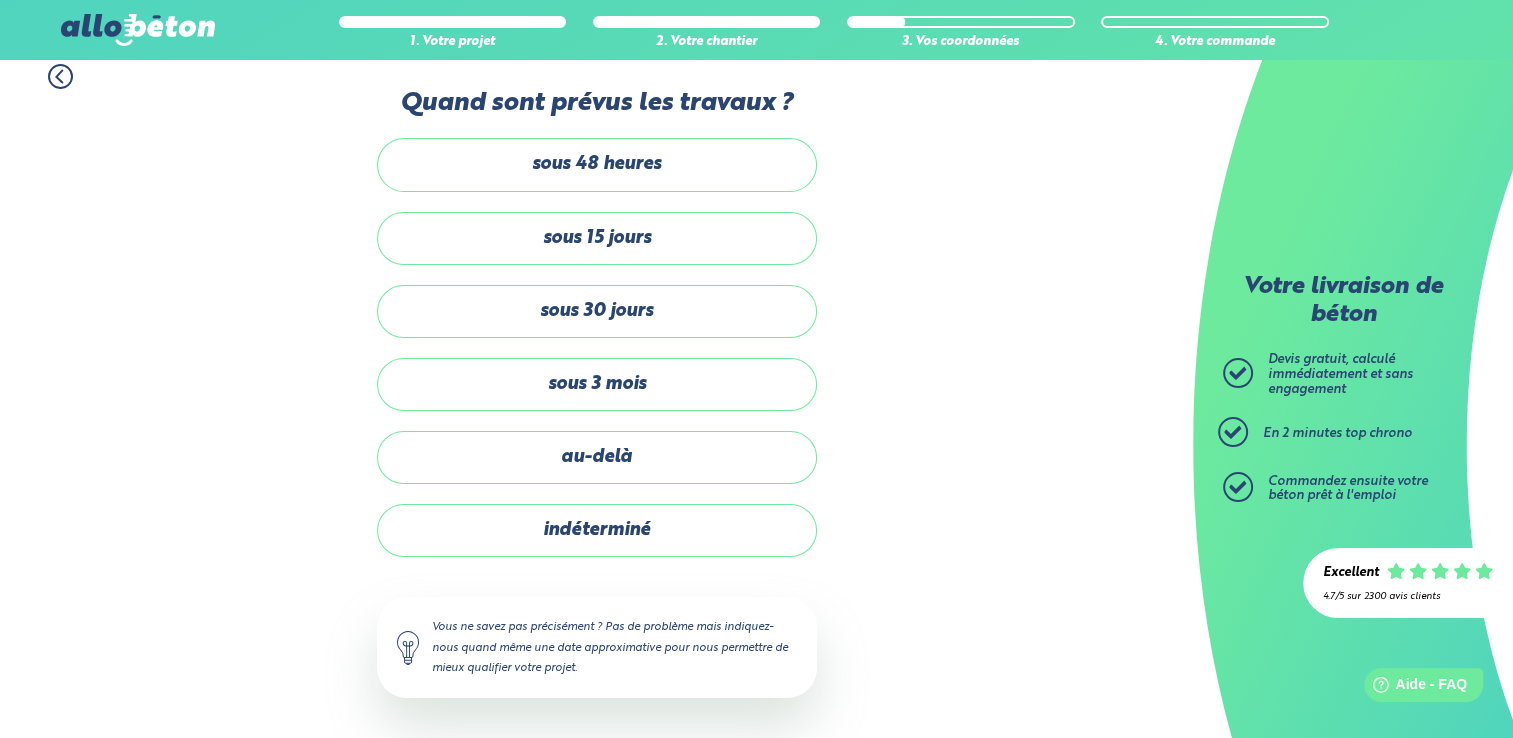 scroll, scrollTop: 12, scrollLeft: 0, axis: vertical 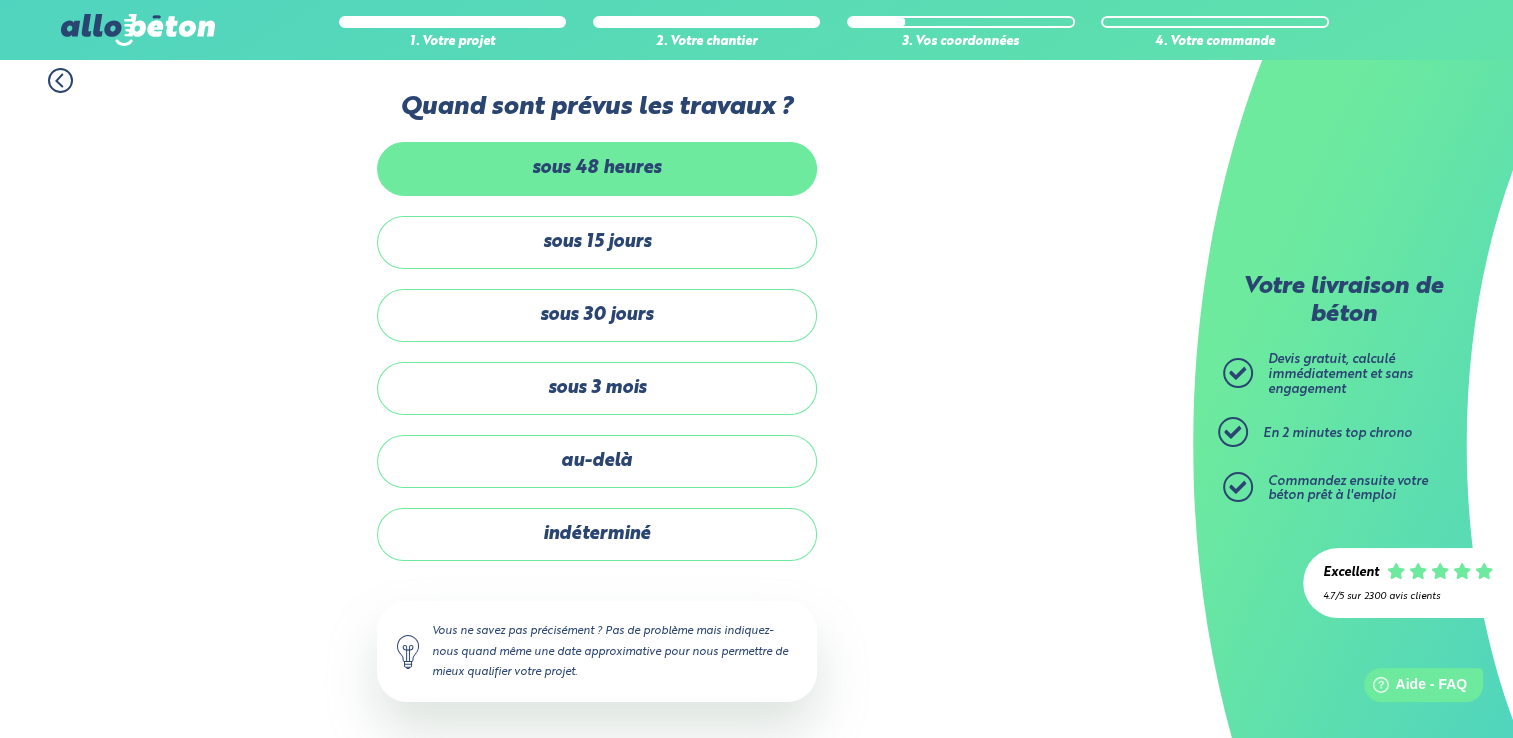 click on "sous 48 heures" at bounding box center (597, 168) 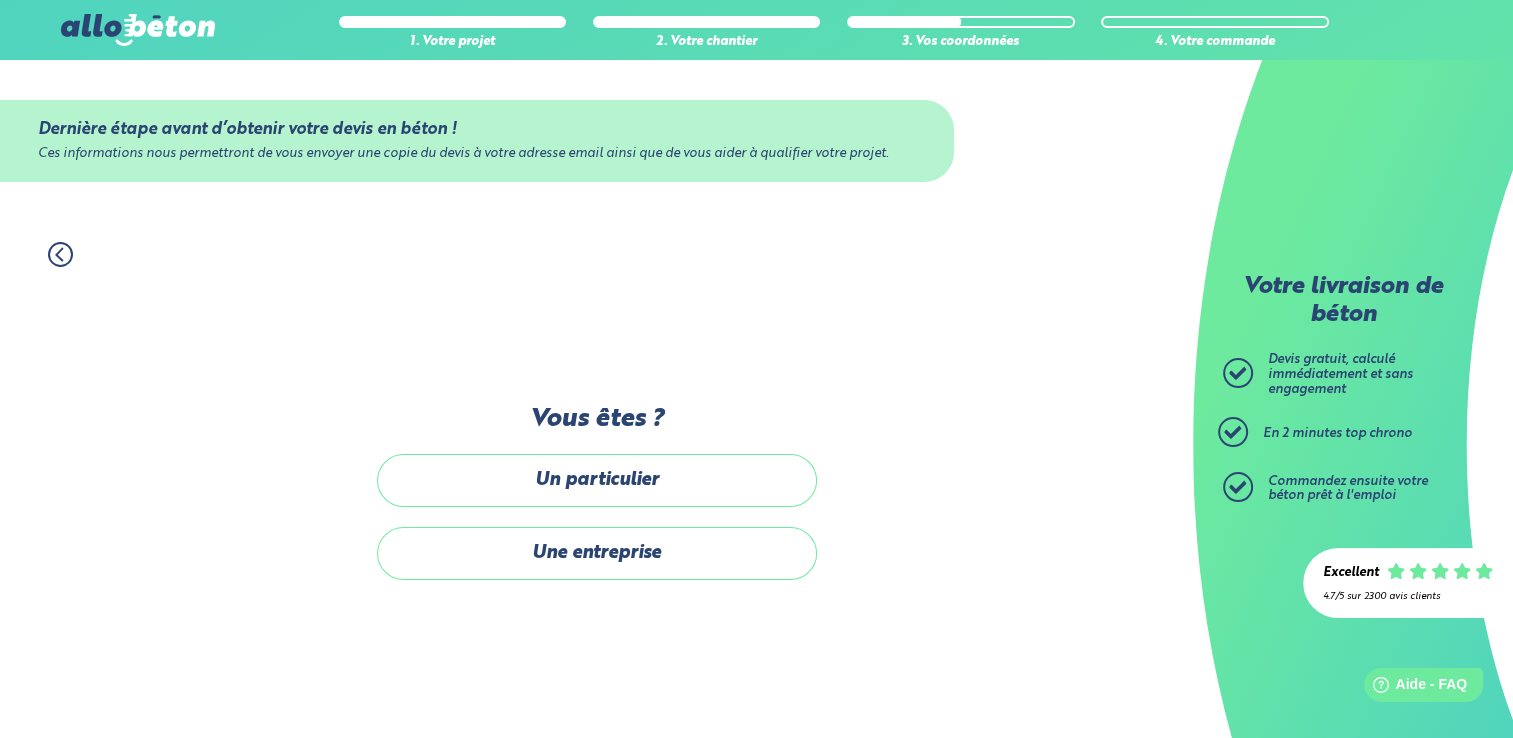 scroll, scrollTop: 0, scrollLeft: 0, axis: both 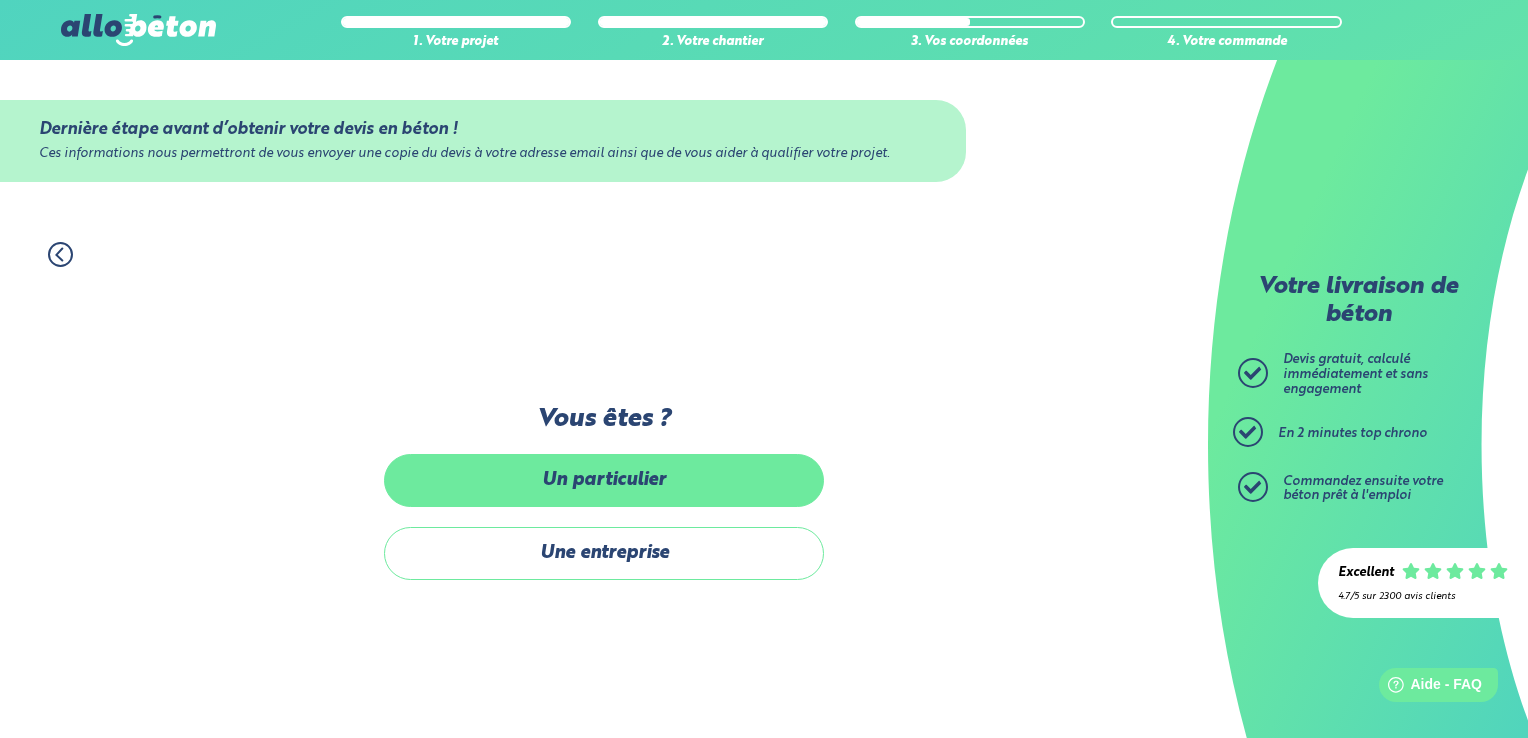 click on "Un particulier" at bounding box center (604, 480) 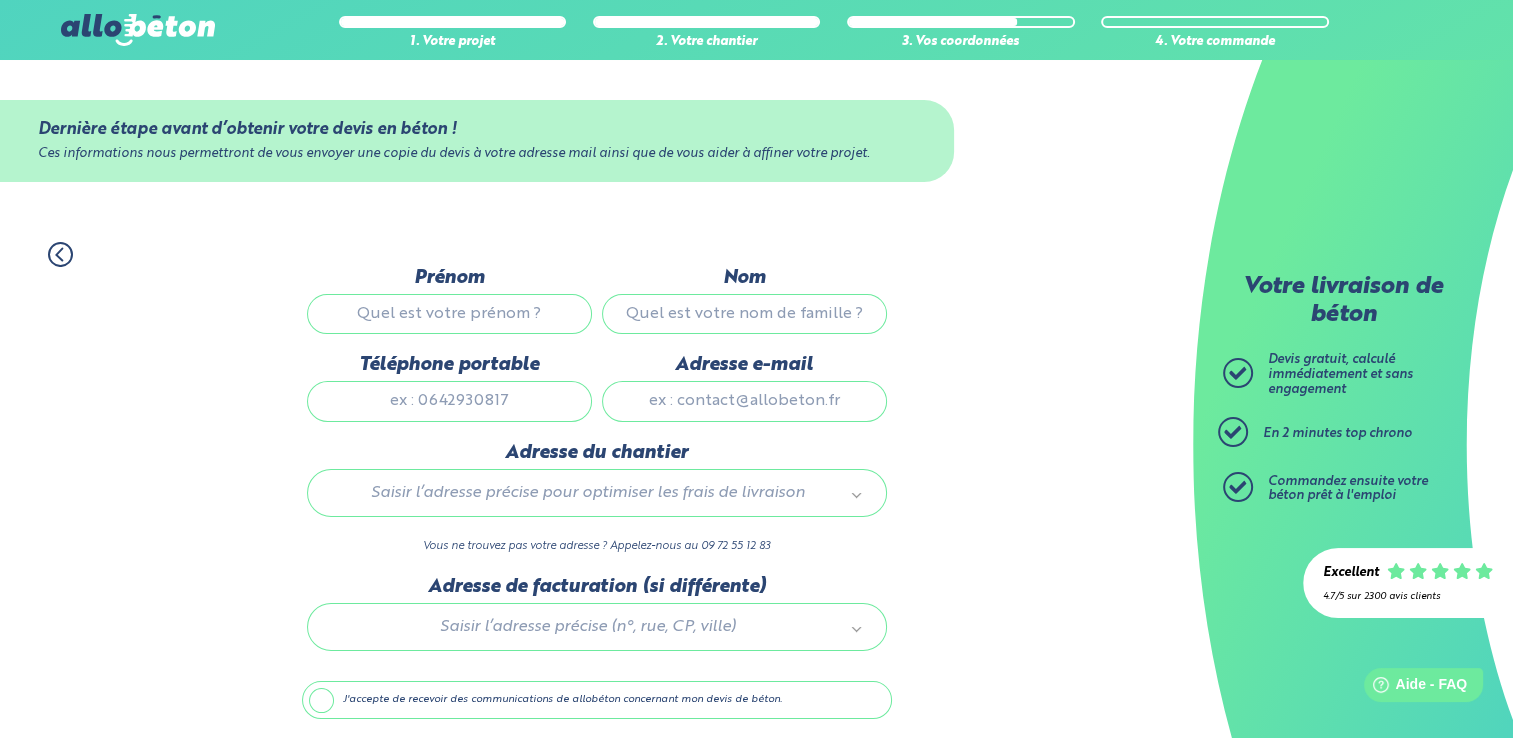 click on "Prénom" at bounding box center (449, 314) 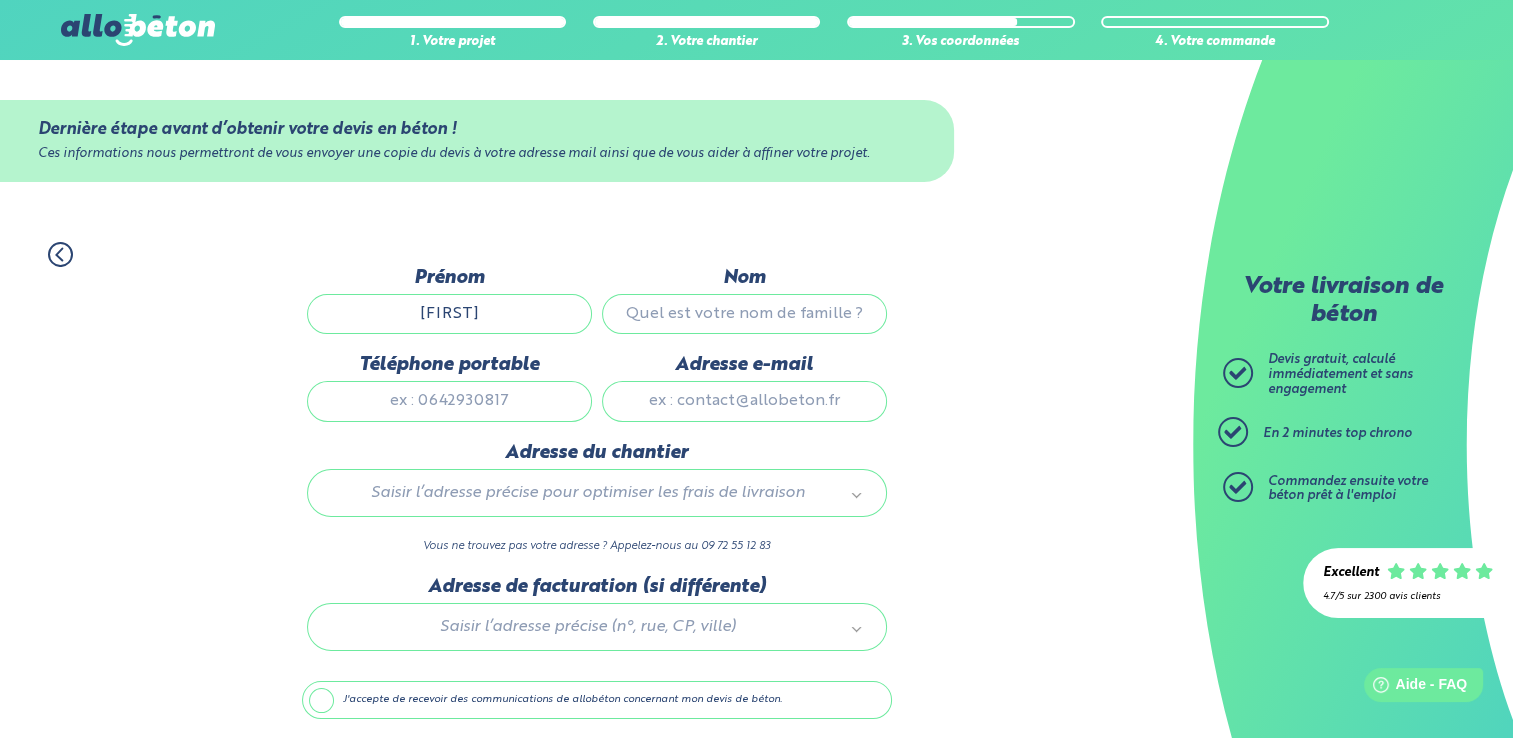 type on "[LAST]" 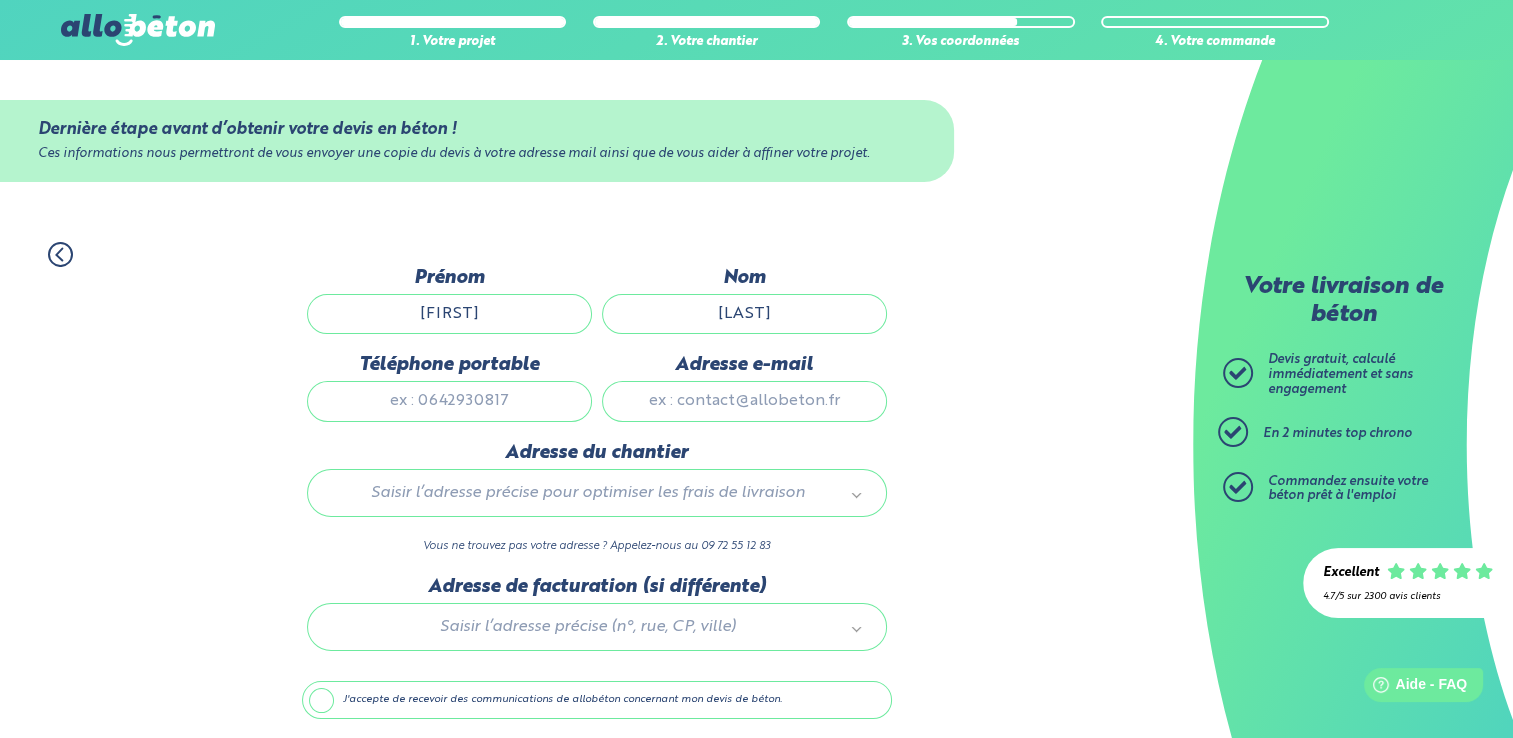 type on "[PHONE]" 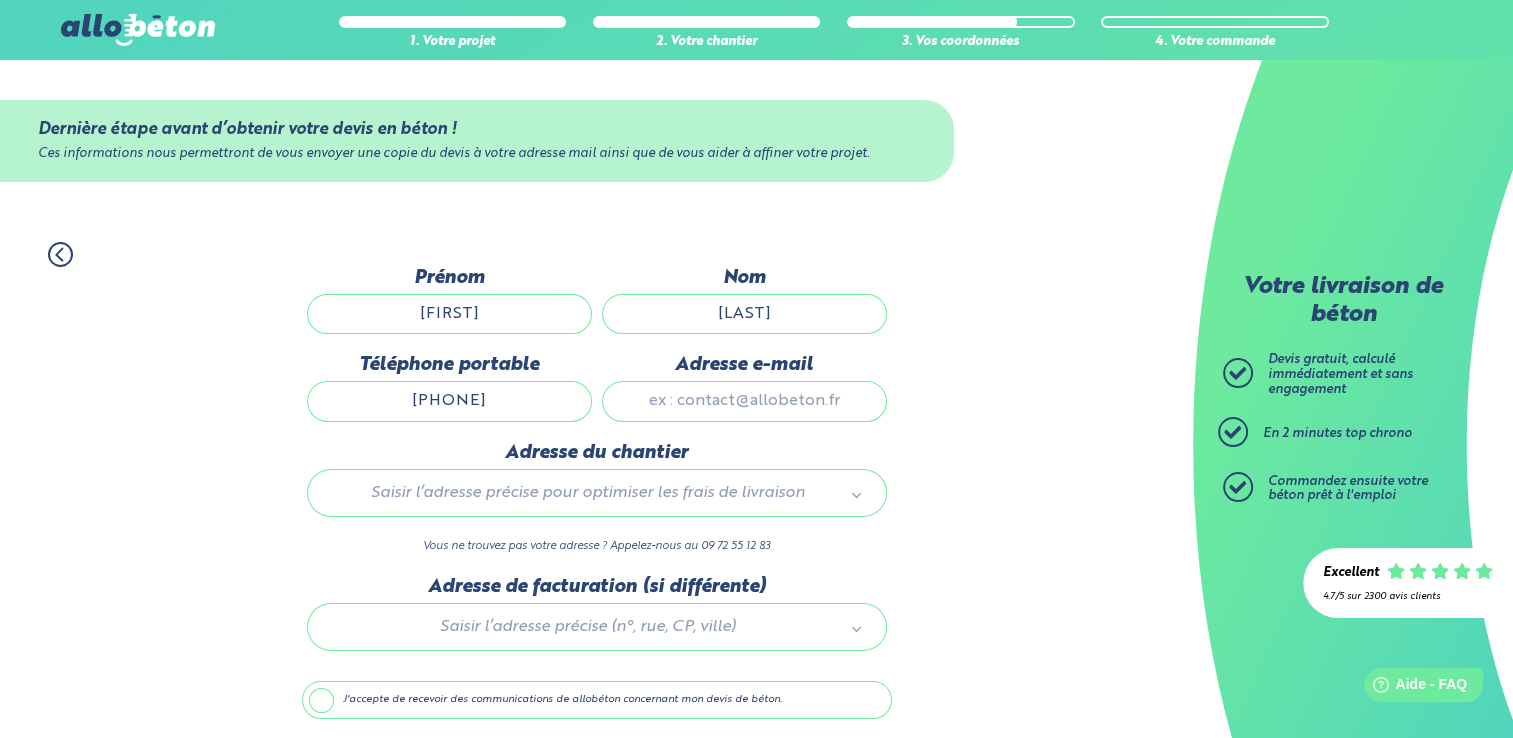 type on "[FIRST].[LAST]@[DOMAIN]" 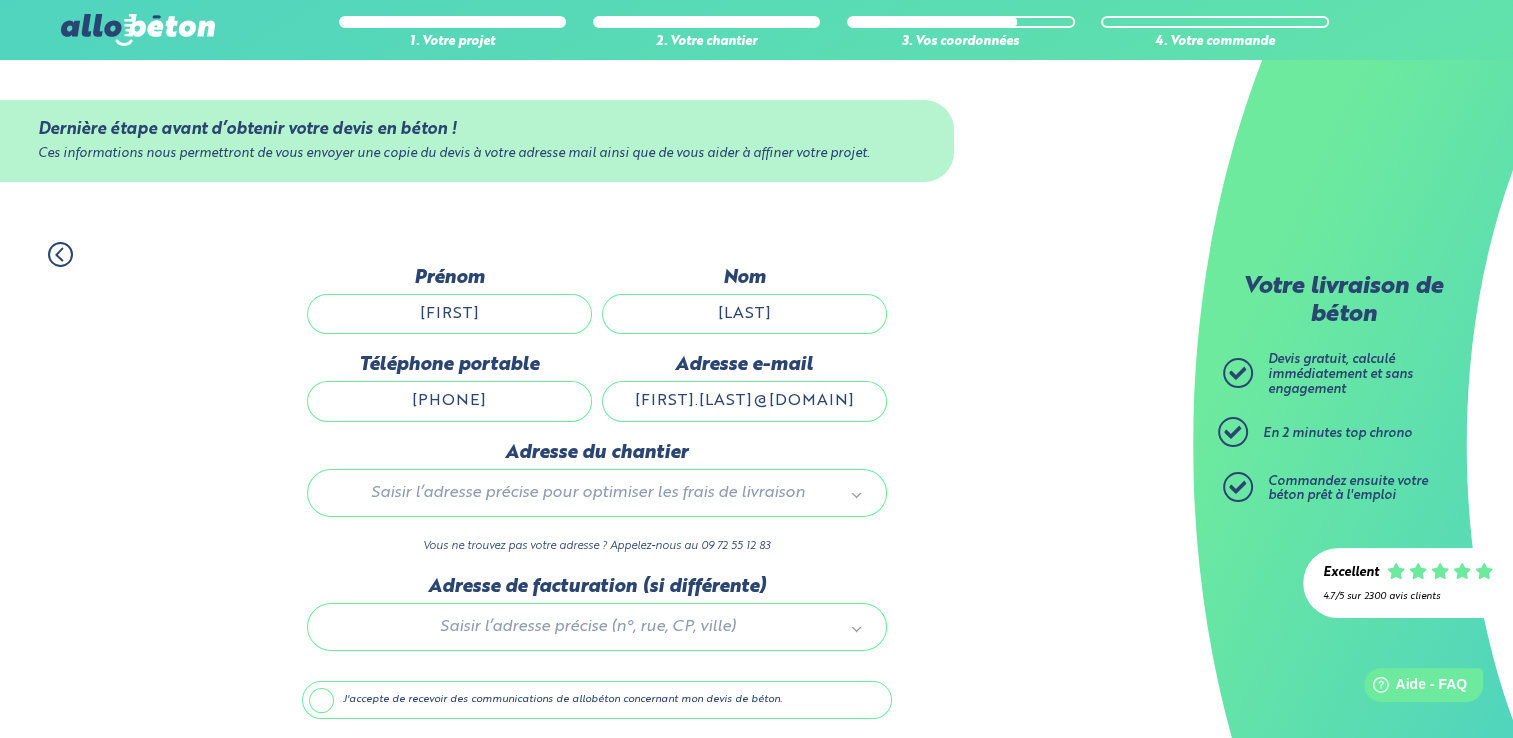 click on "Saisir l’adresse précise pour optimiser les frais de livraison" at bounding box center [597, 493] 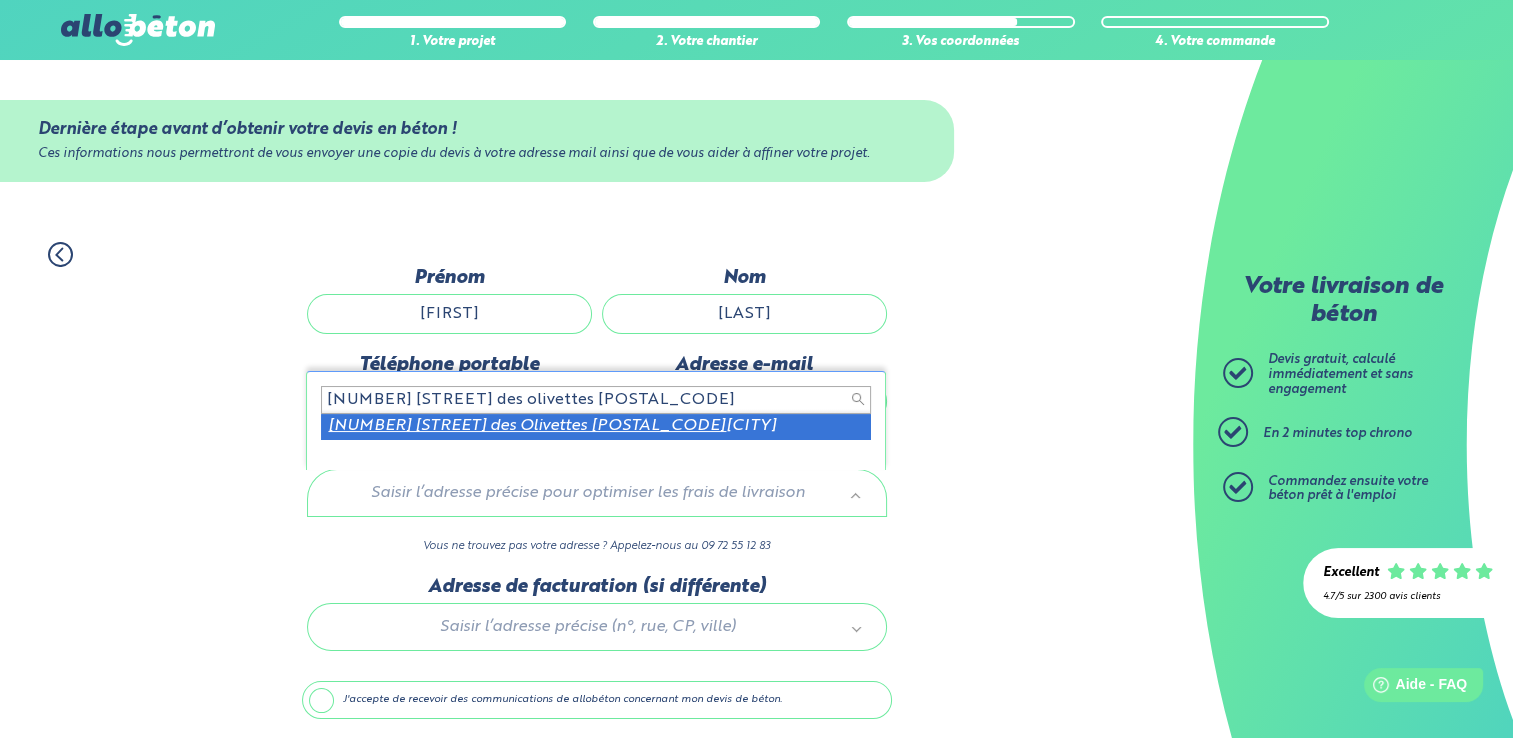 type on "[NUMBER] [STREET] des olivettes [POSTAL_CODE]" 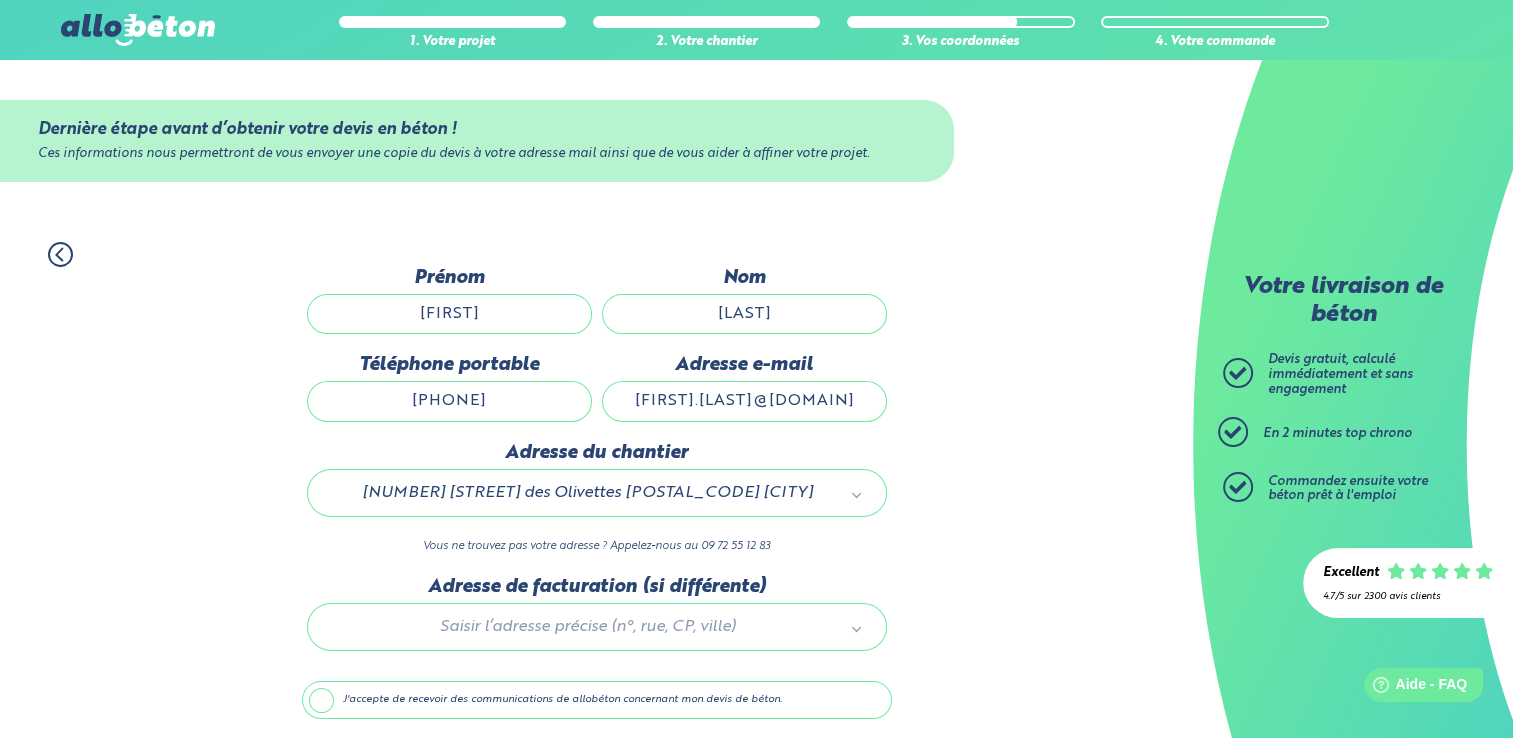 scroll, scrollTop: 69, scrollLeft: 0, axis: vertical 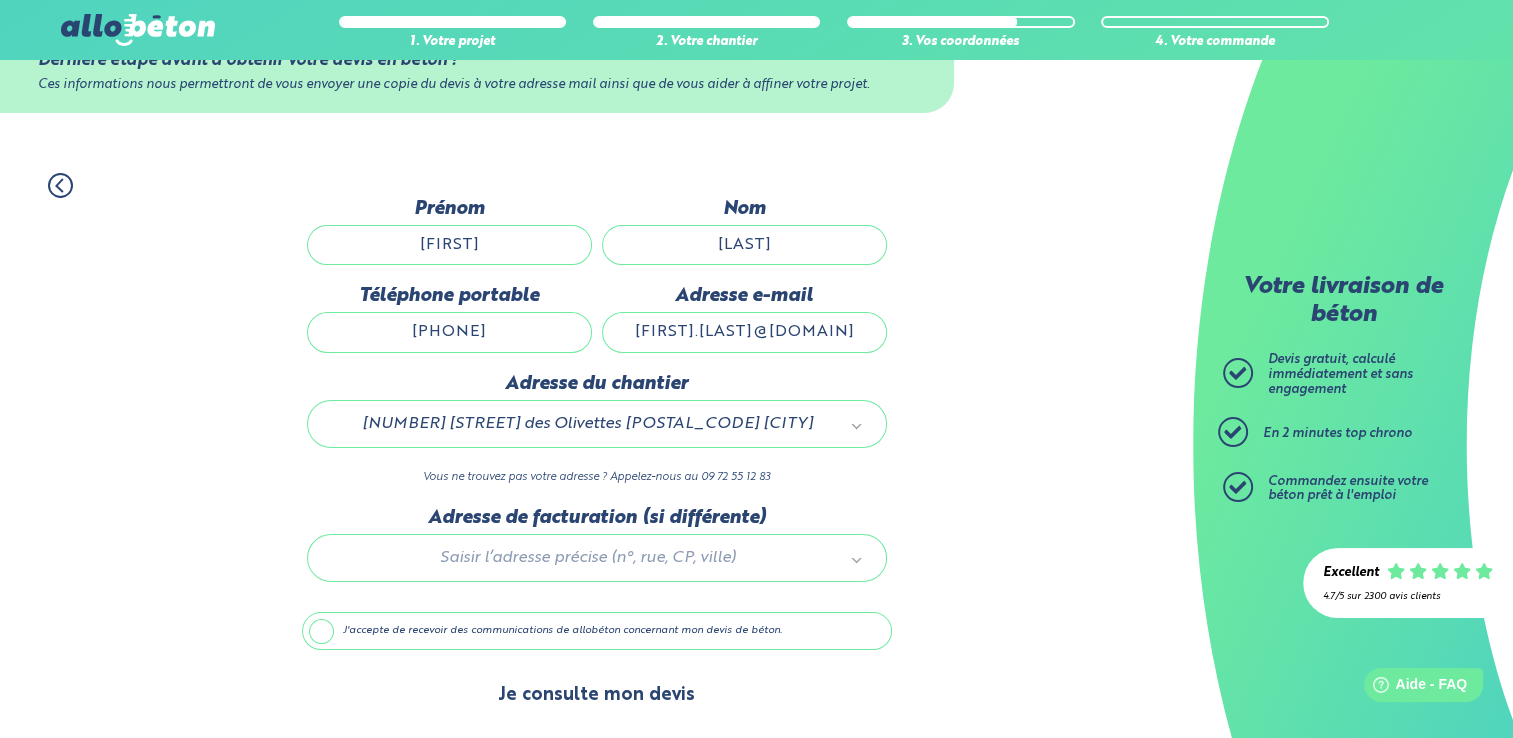 click on "Je consulte mon devis" at bounding box center (596, 695) 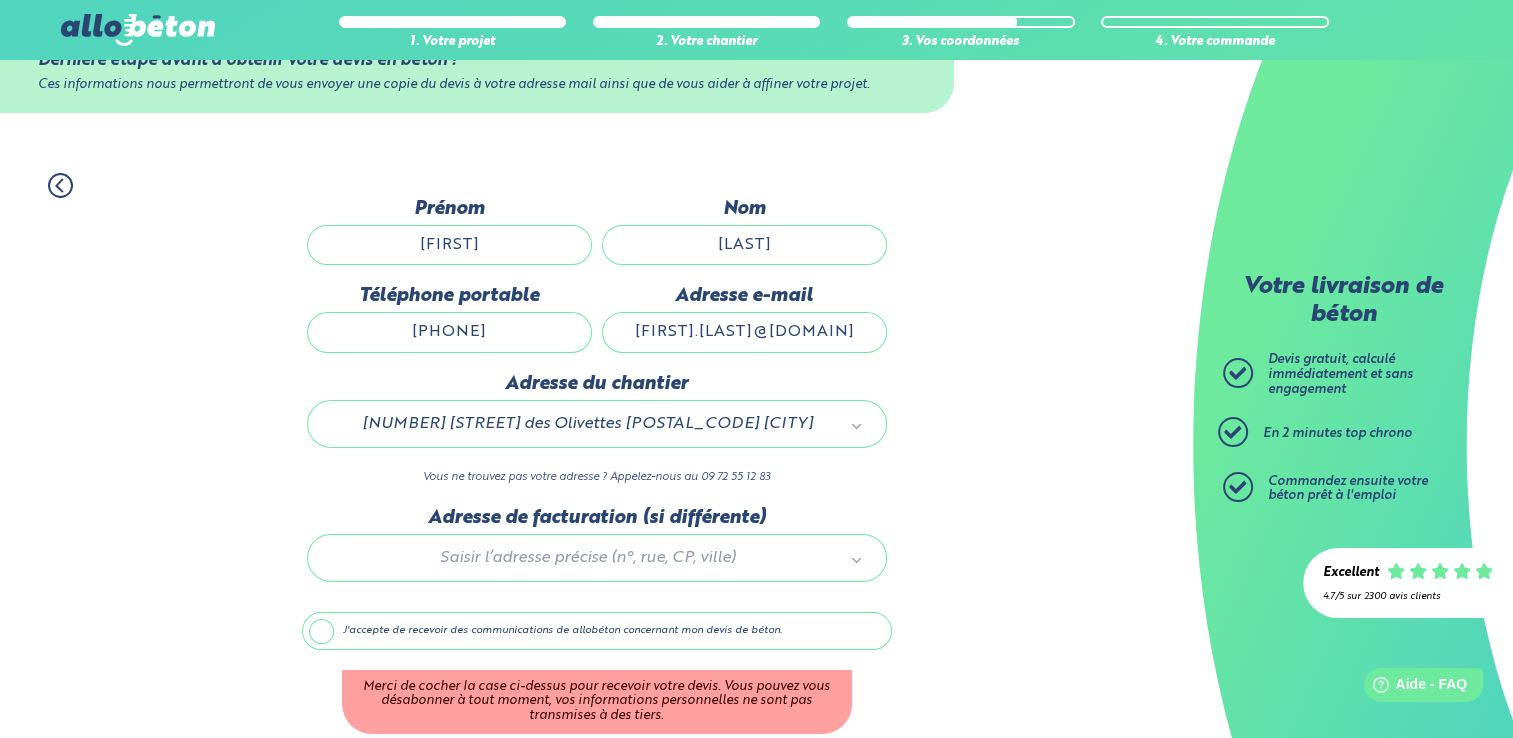 click on "J'accepte de recevoir des communications de allobéton concernant mon devis de béton." at bounding box center [597, 631] 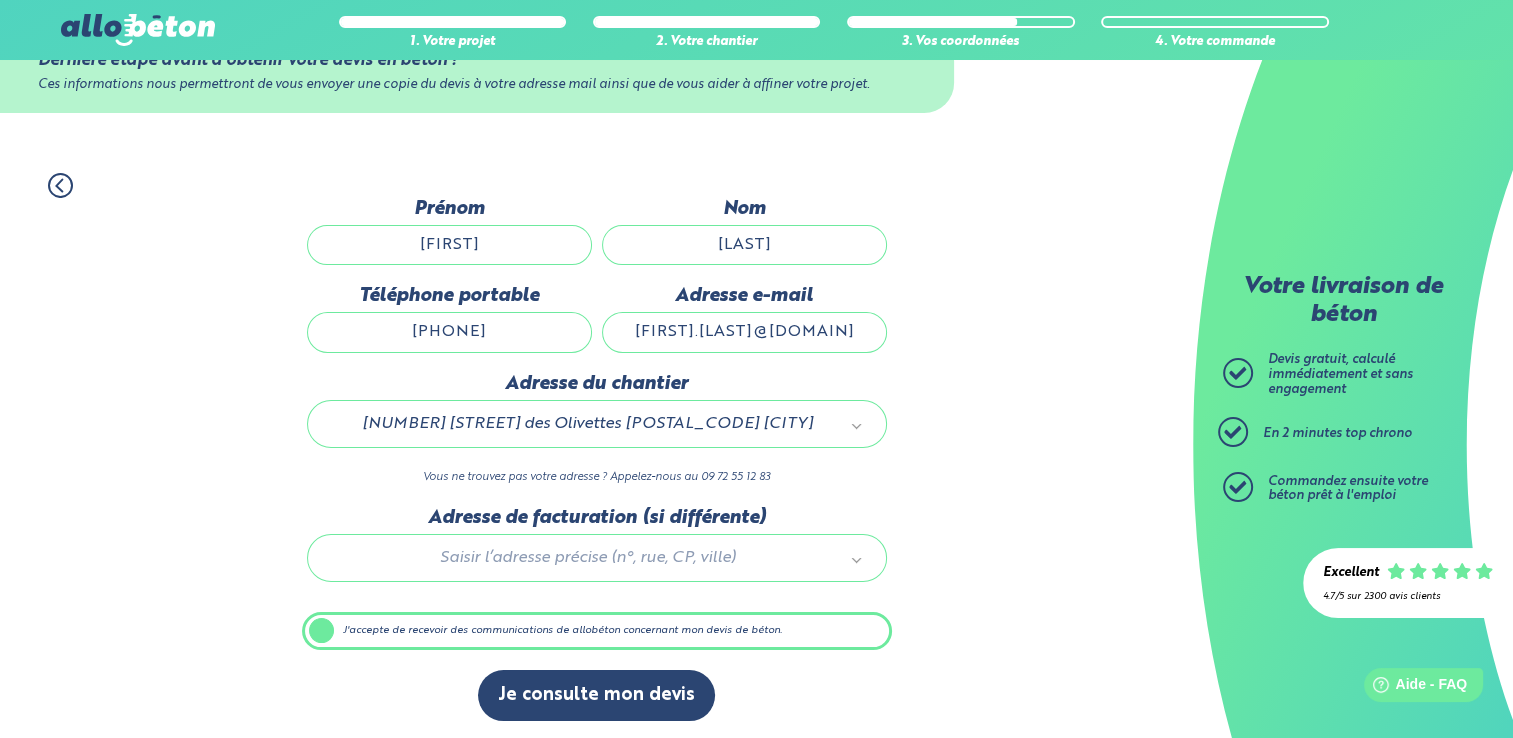 scroll, scrollTop: 68, scrollLeft: 0, axis: vertical 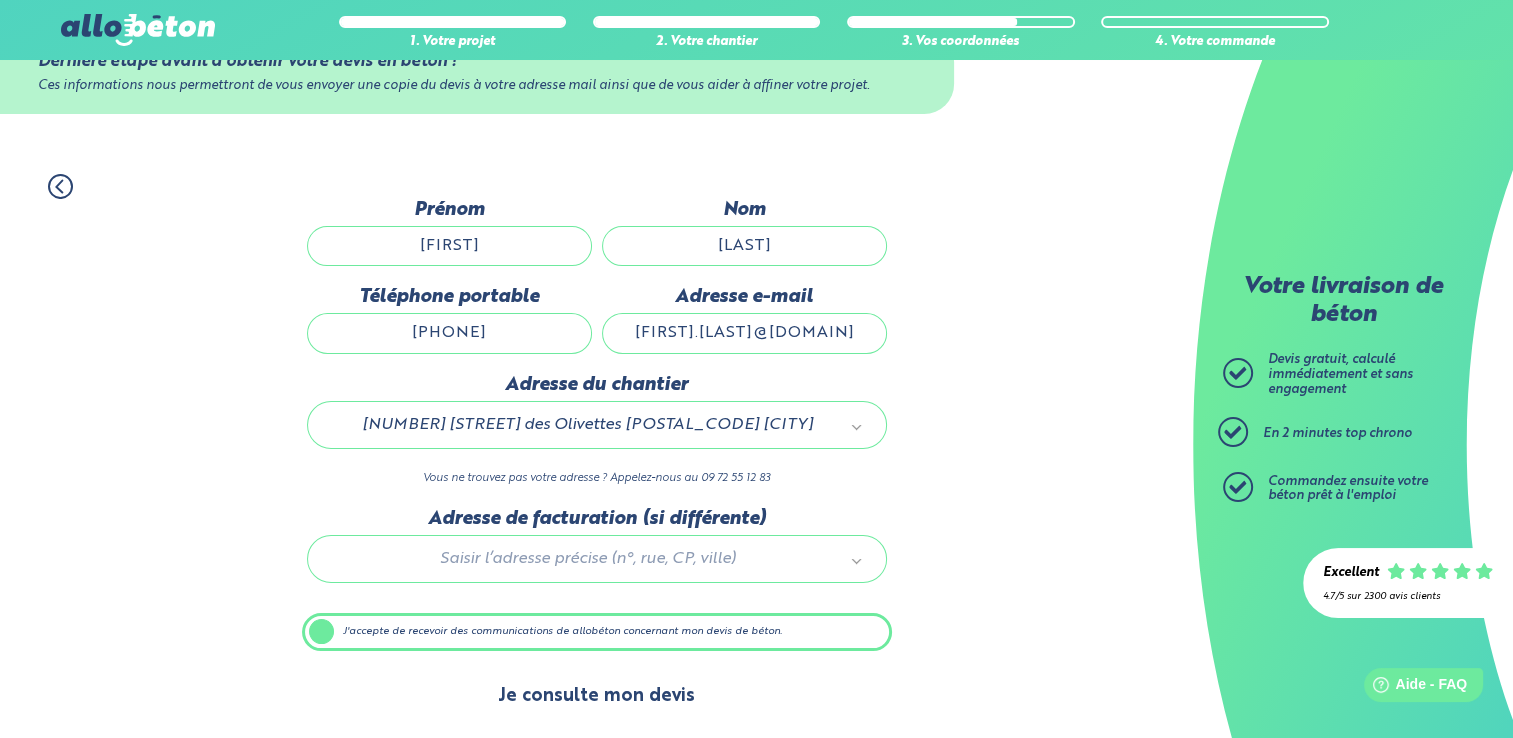 click on "Je consulte mon devis" at bounding box center (596, 696) 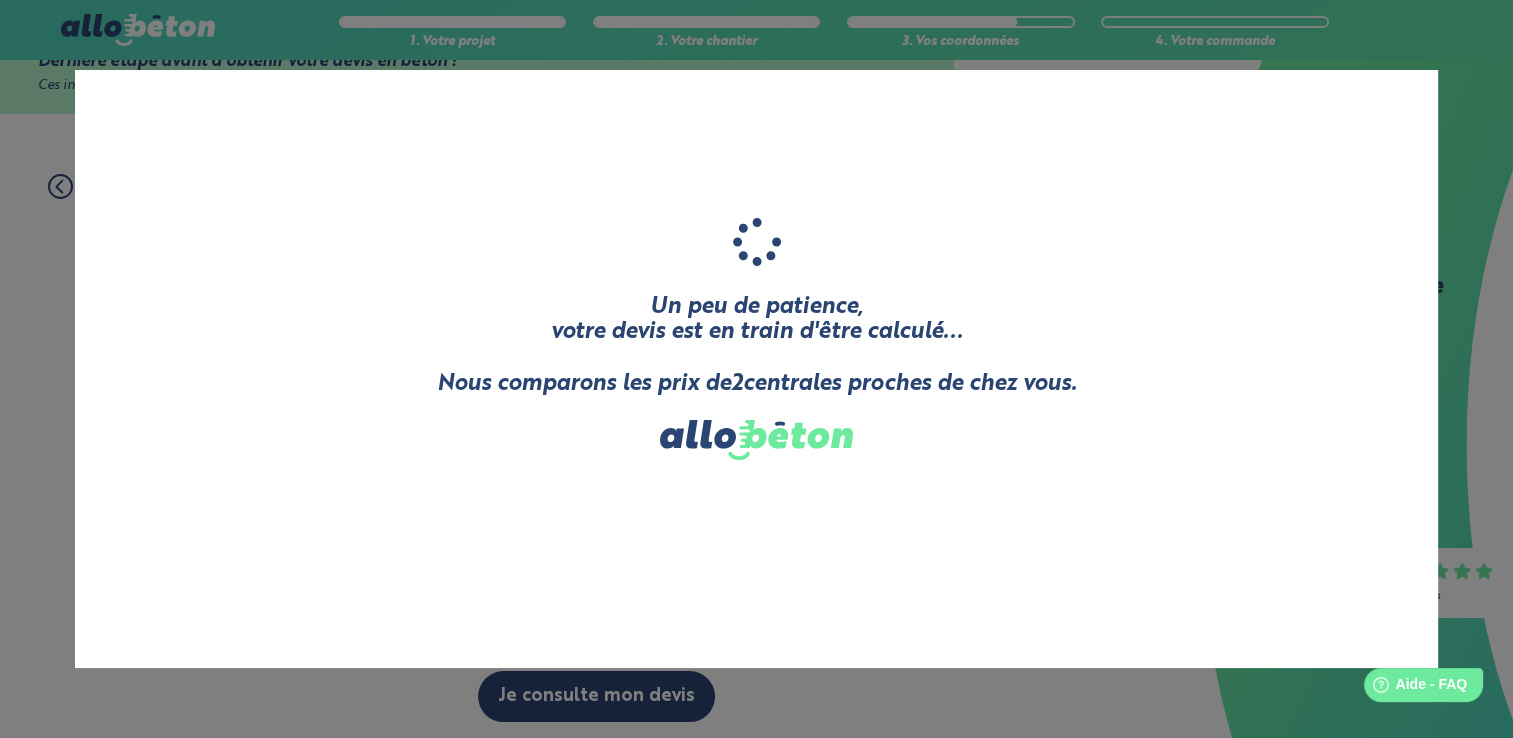 click on "Un peu de patience,
votre devis est en train d'être calculé...
Nous comparons les prix de  [NUMBER]  centrales proches de chez vous." at bounding box center (756, 369) 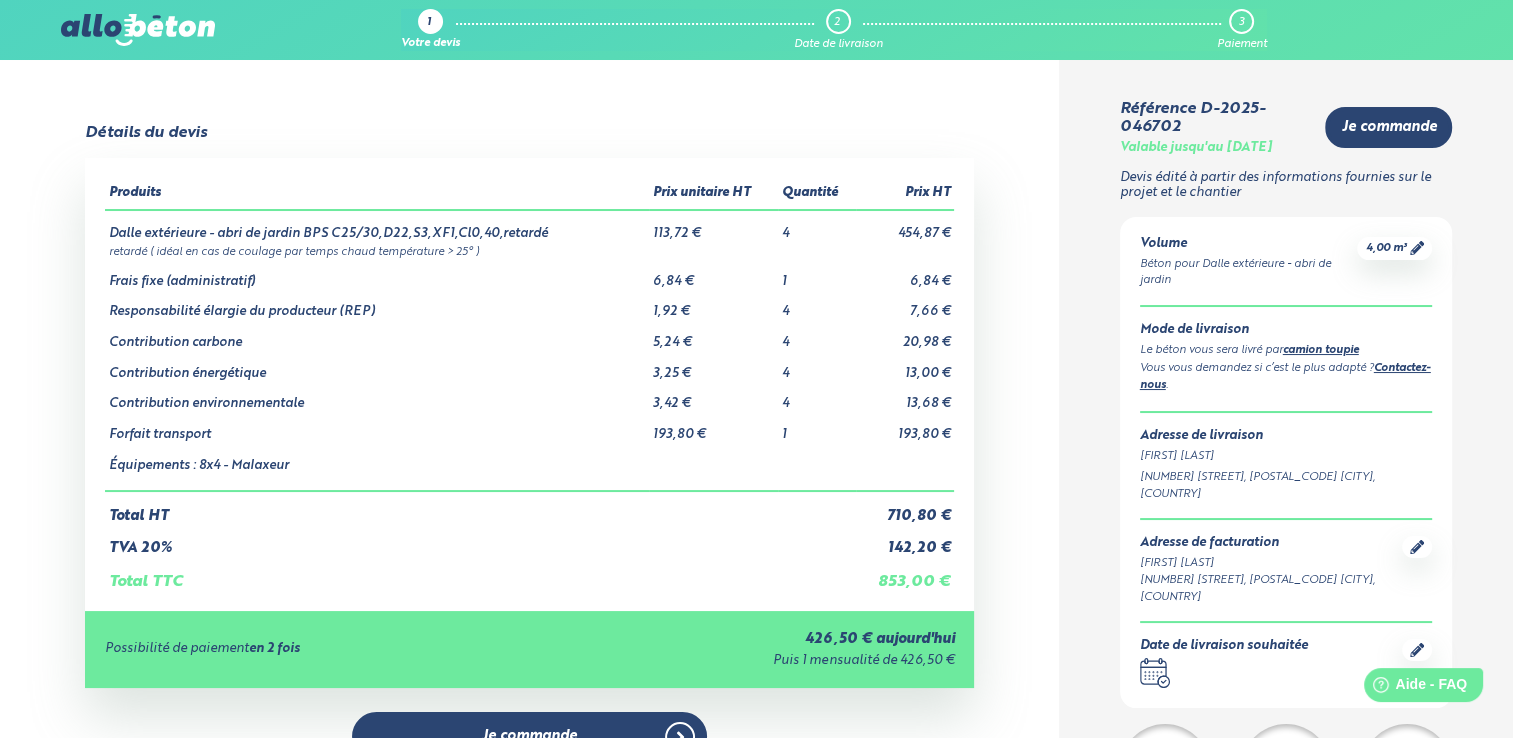 scroll, scrollTop: 0, scrollLeft: 0, axis: both 